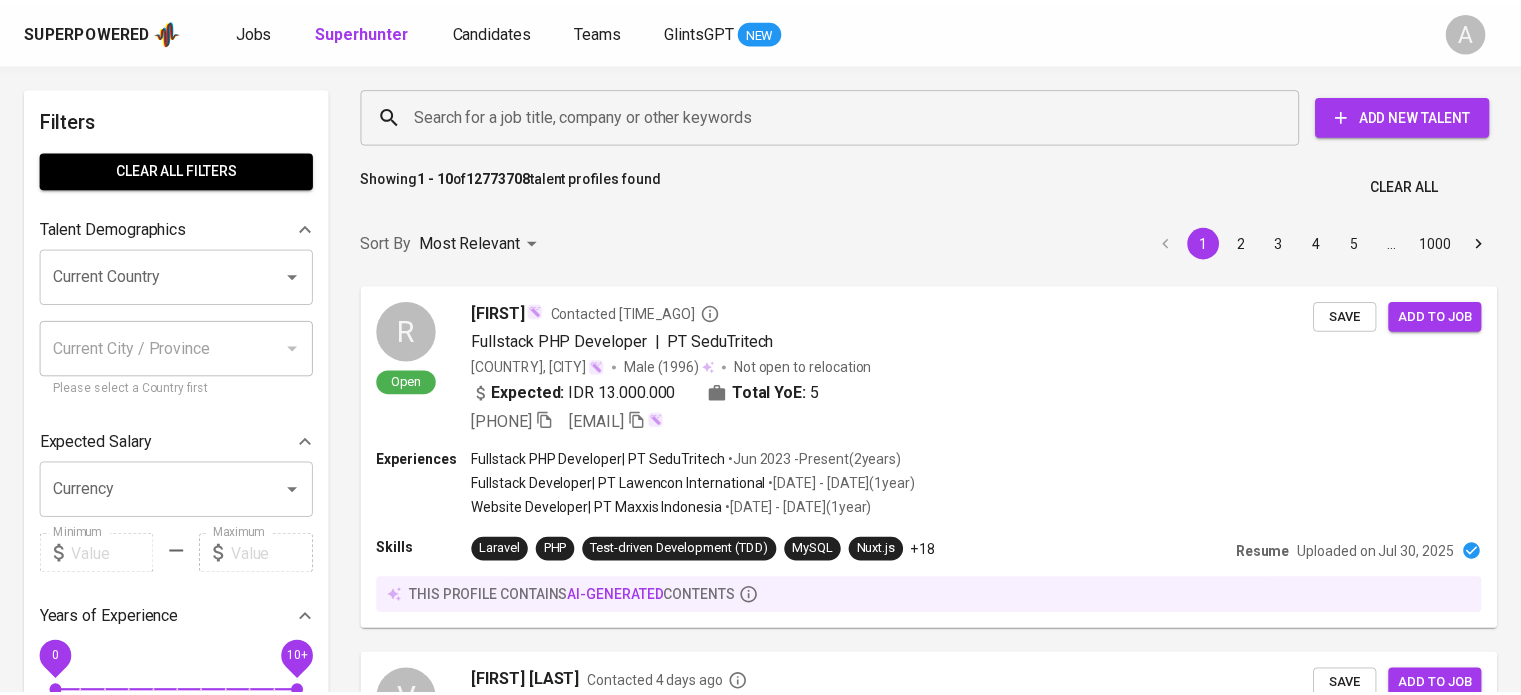scroll, scrollTop: 0, scrollLeft: 0, axis: both 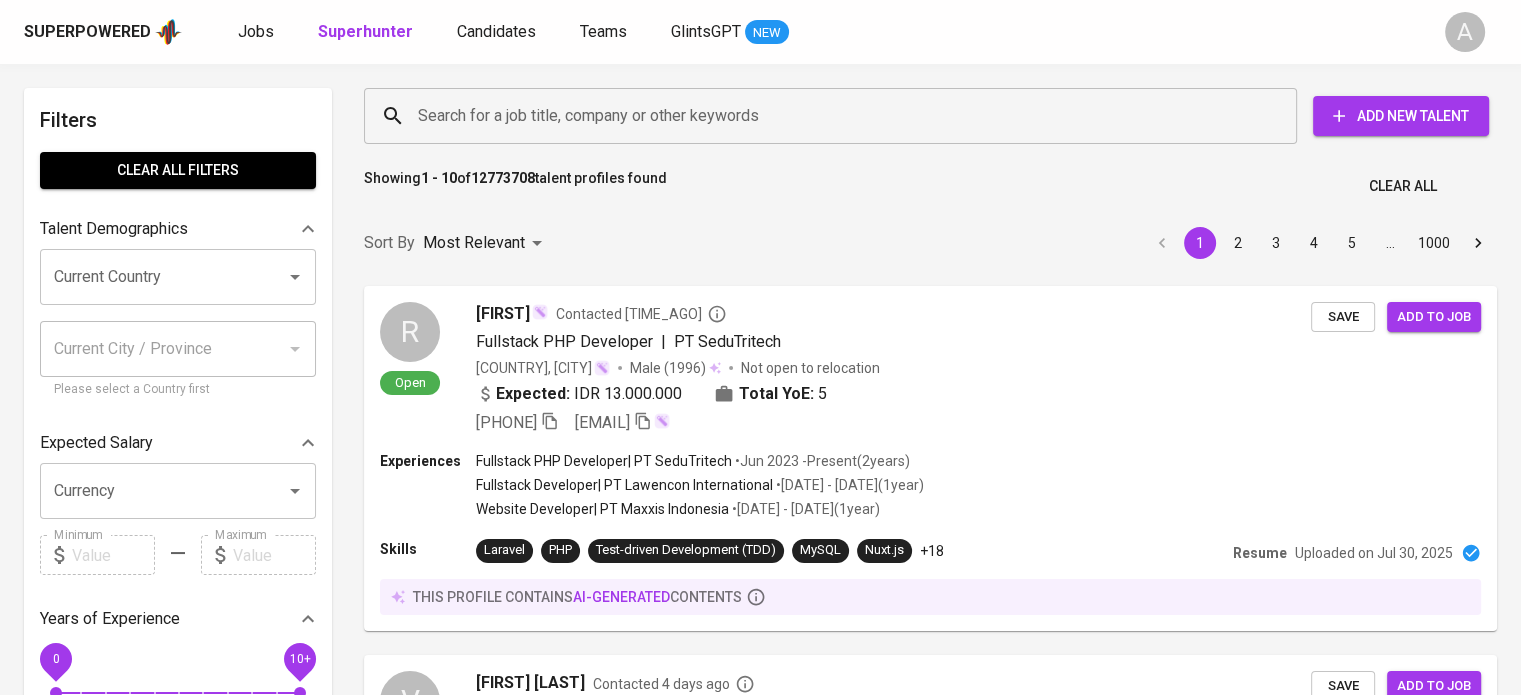 click on "Search for a job title, company or other keywords" at bounding box center (830, 116) 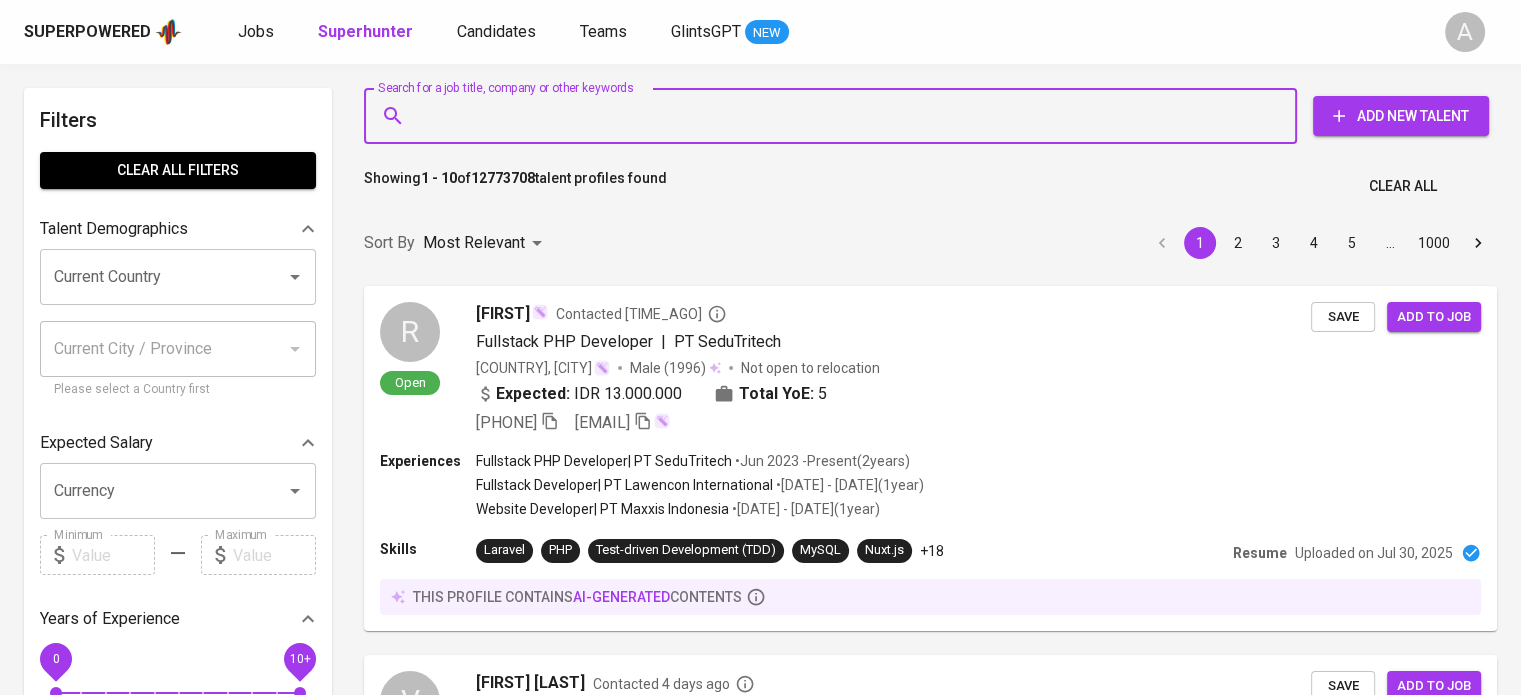 paste on "PT Angkasa Megah Plasindo" 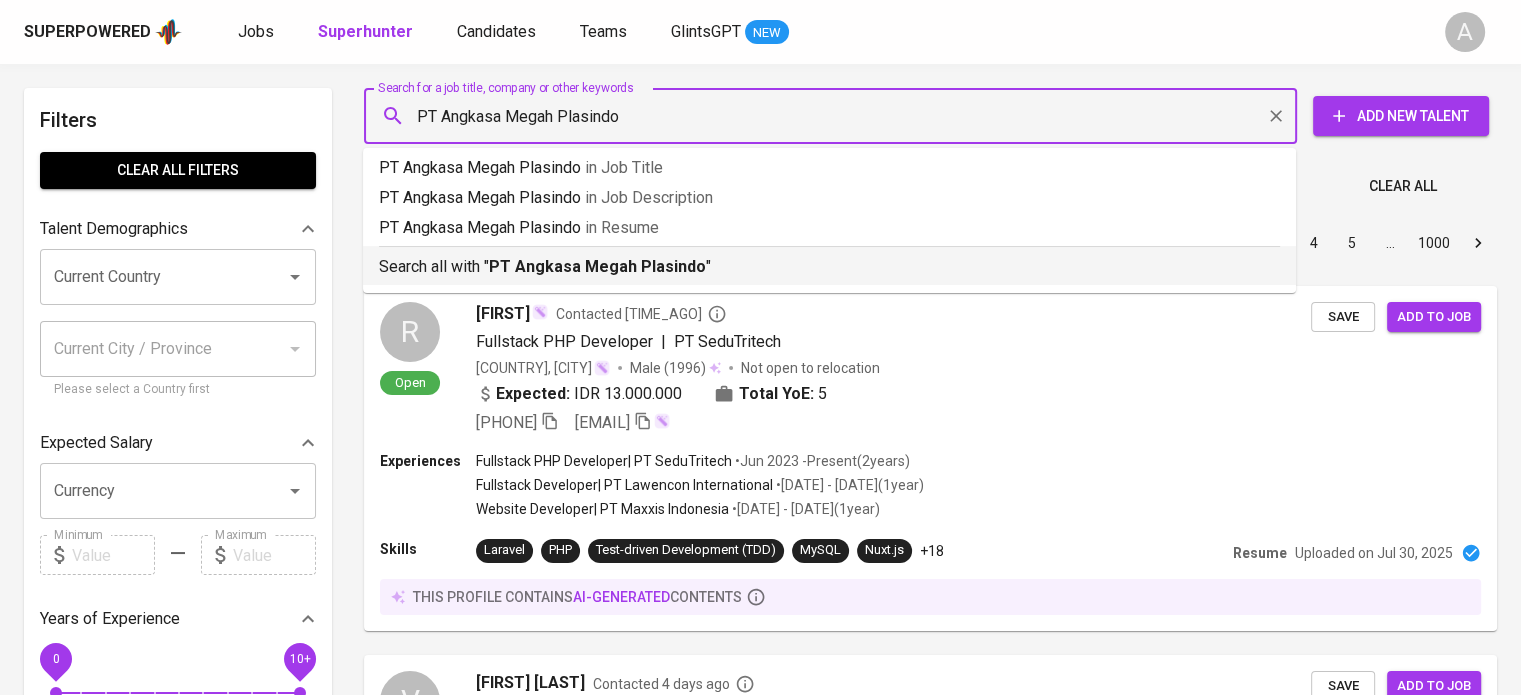 click on "Search all with " [COMPANY_NAME] "" at bounding box center (829, 267) 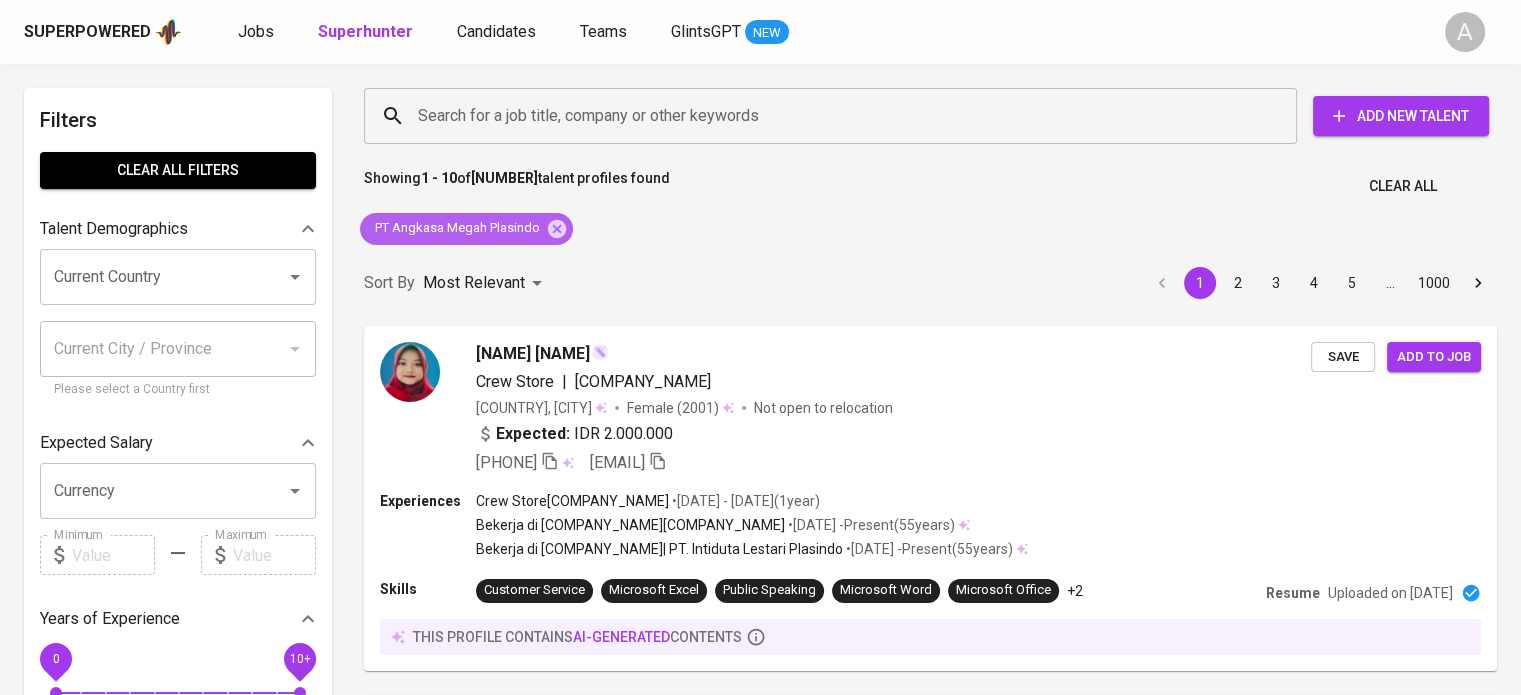 click on "PT Angkasa Megah Plasindo" at bounding box center (466, 229) 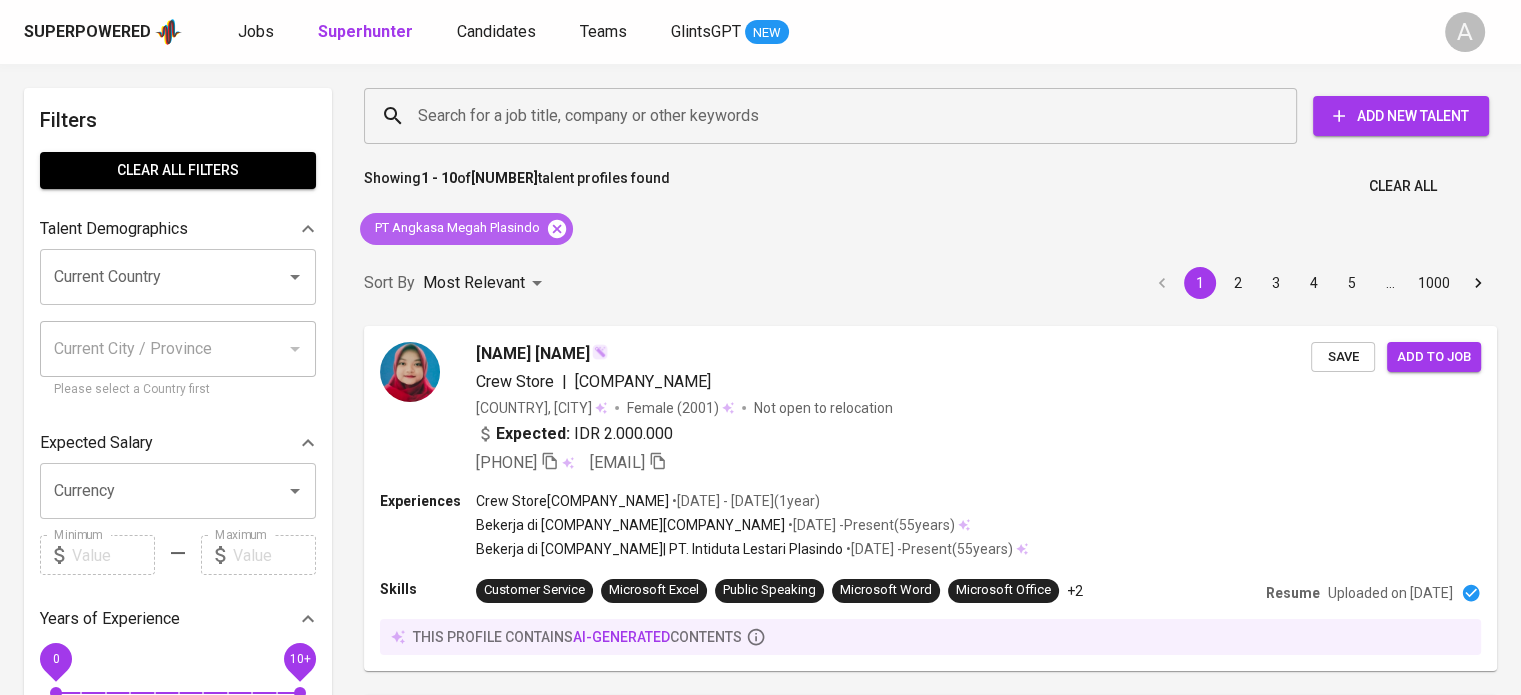 click 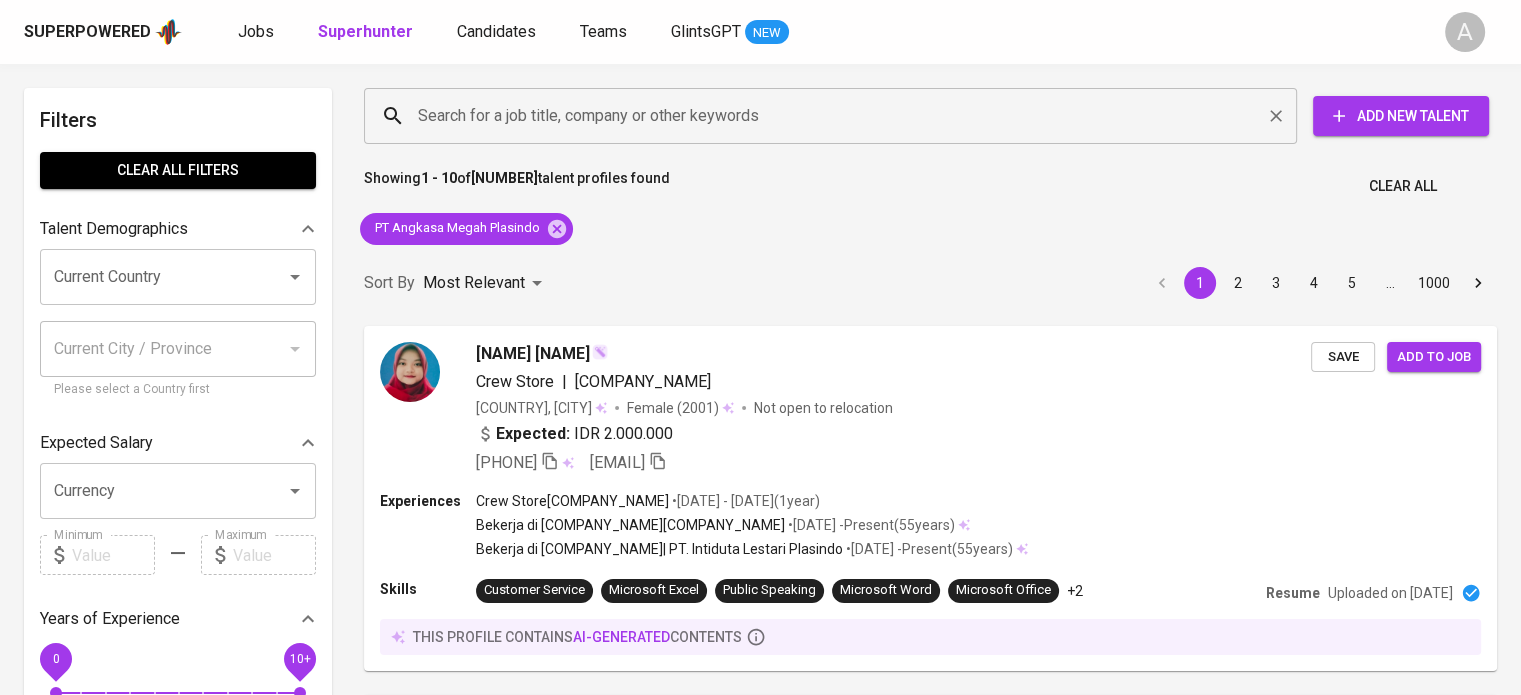 click on "Search for a job title, company or other keywords" at bounding box center [835, 116] 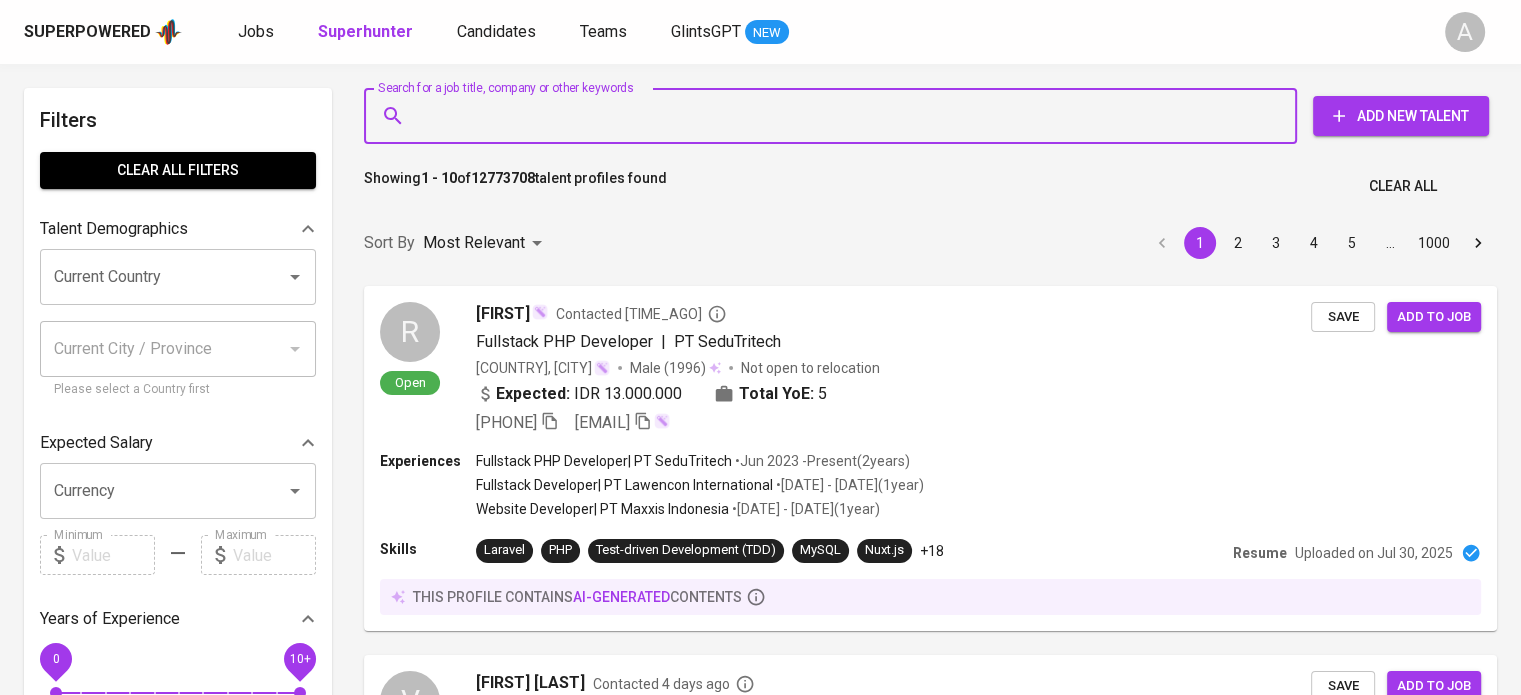 click on "Search for a job title, company or other keywords" at bounding box center (835, 116) 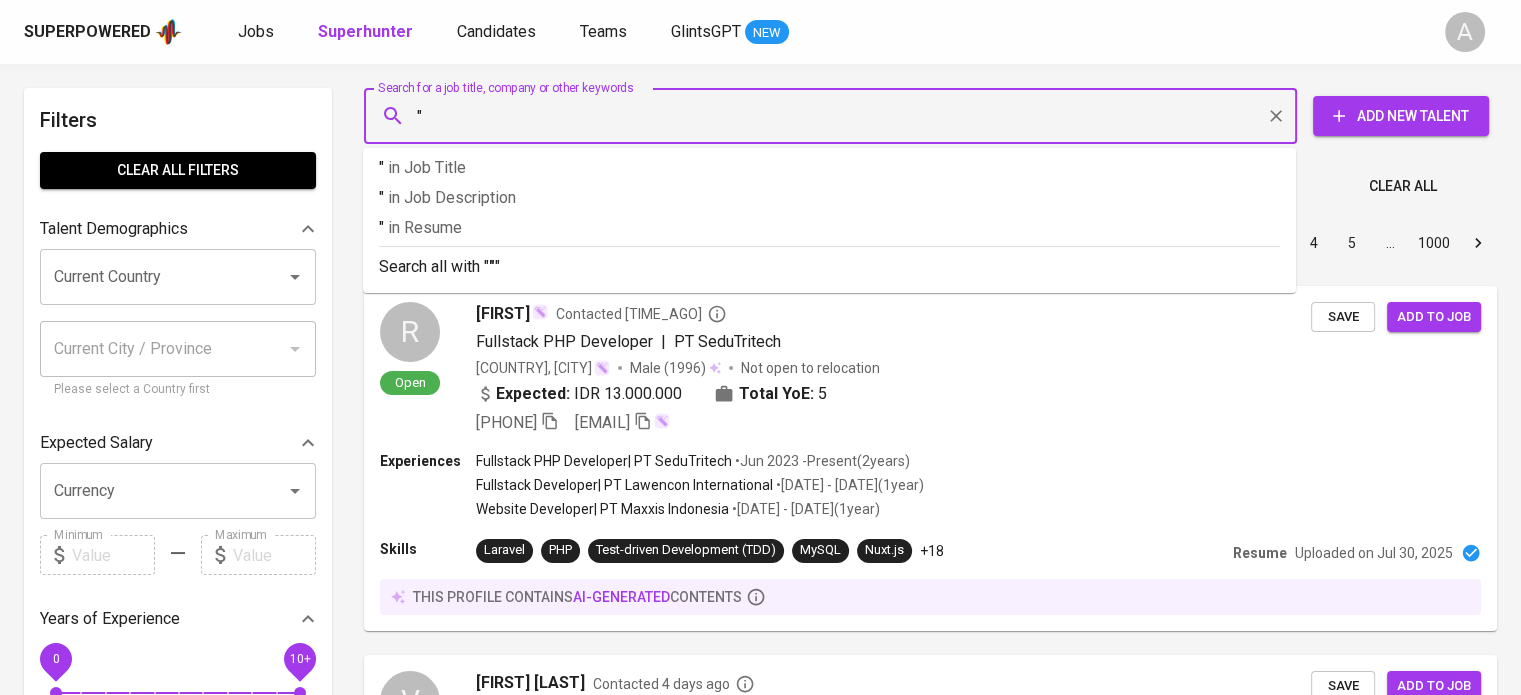 paste on "PT Angkasa Megah Plasindo" 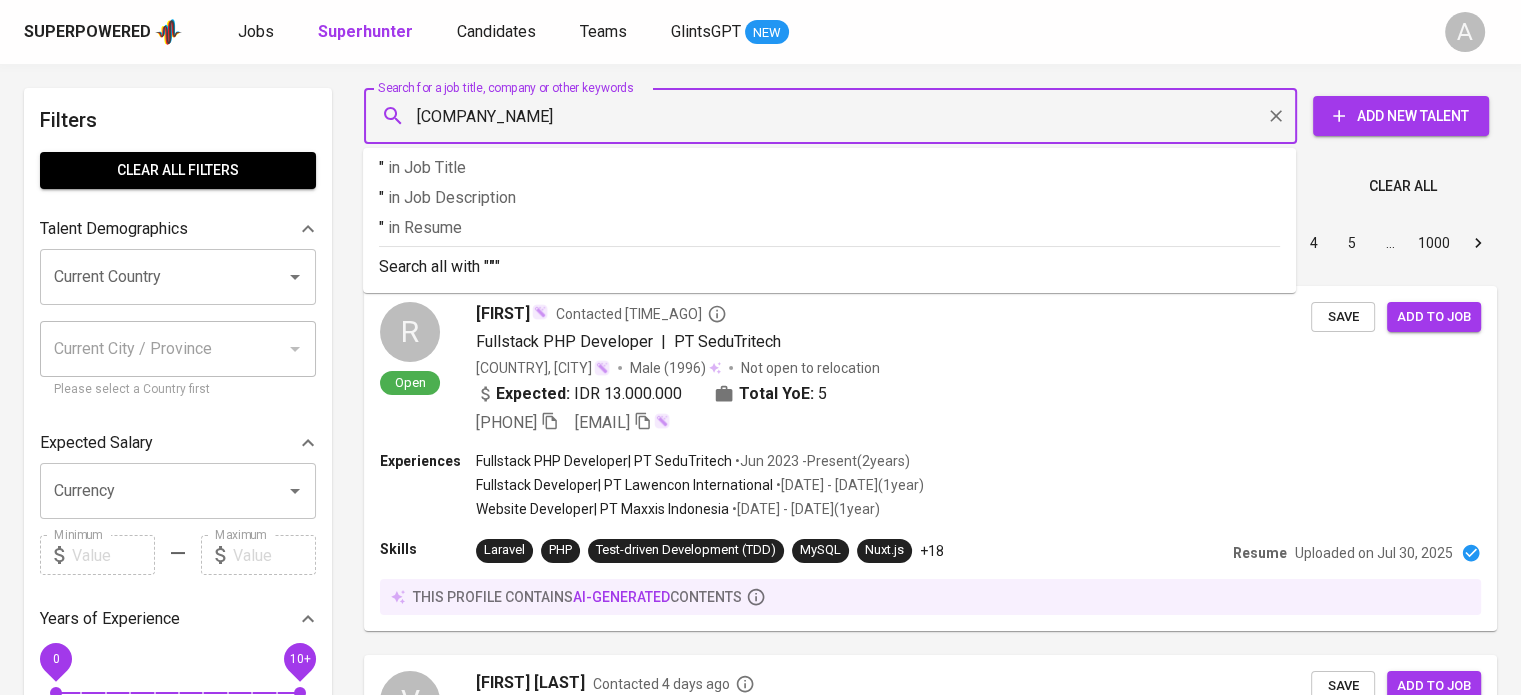 type on ""PT Angkasa Megah Plasindo"" 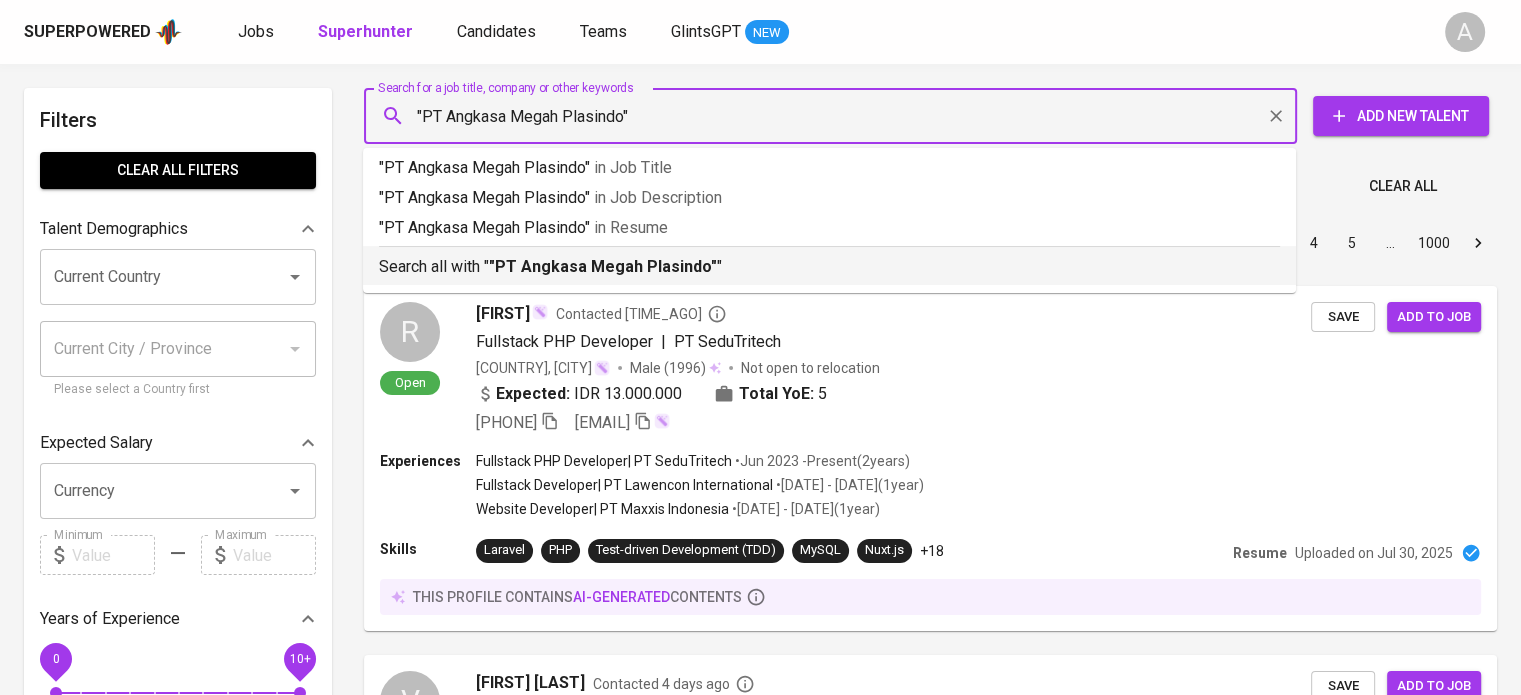 click on ""PT Angkasa Megah Plasindo"" at bounding box center [603, 266] 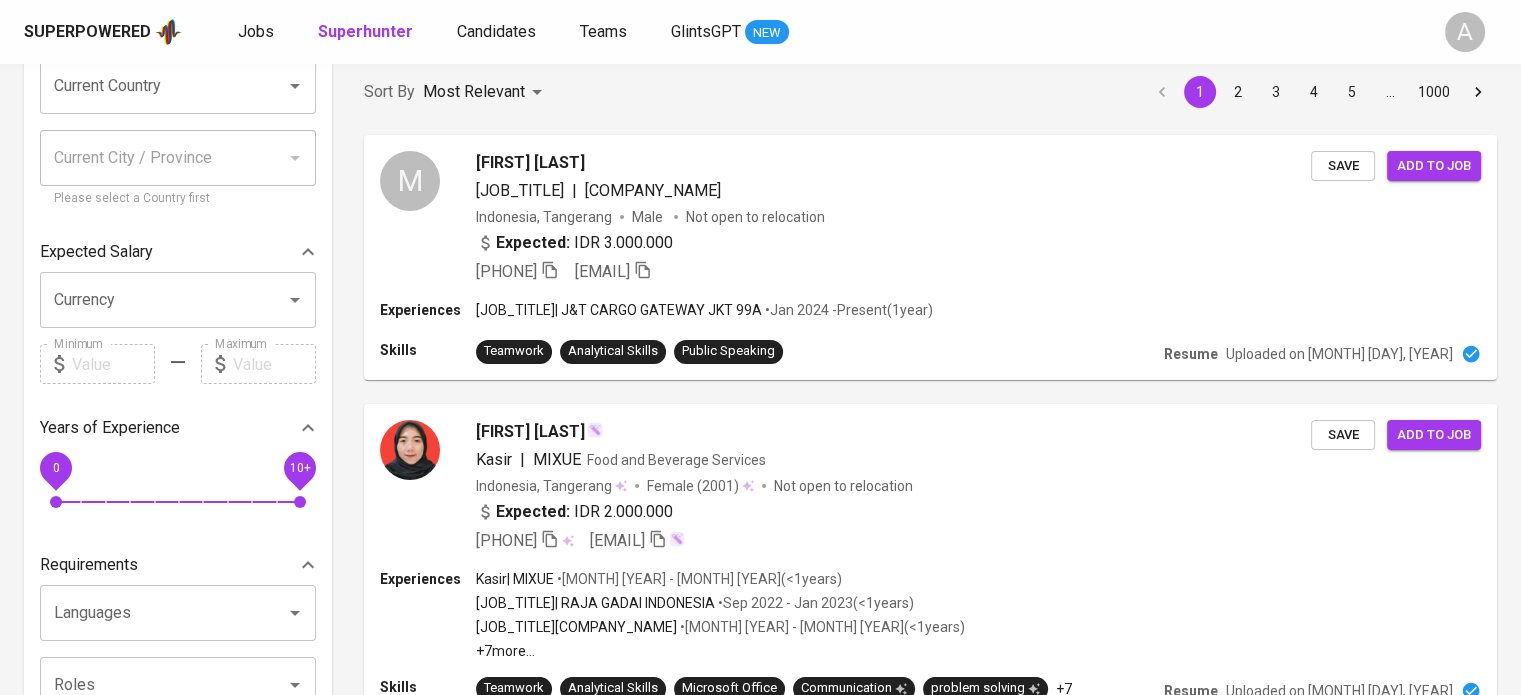 scroll, scrollTop: 0, scrollLeft: 0, axis: both 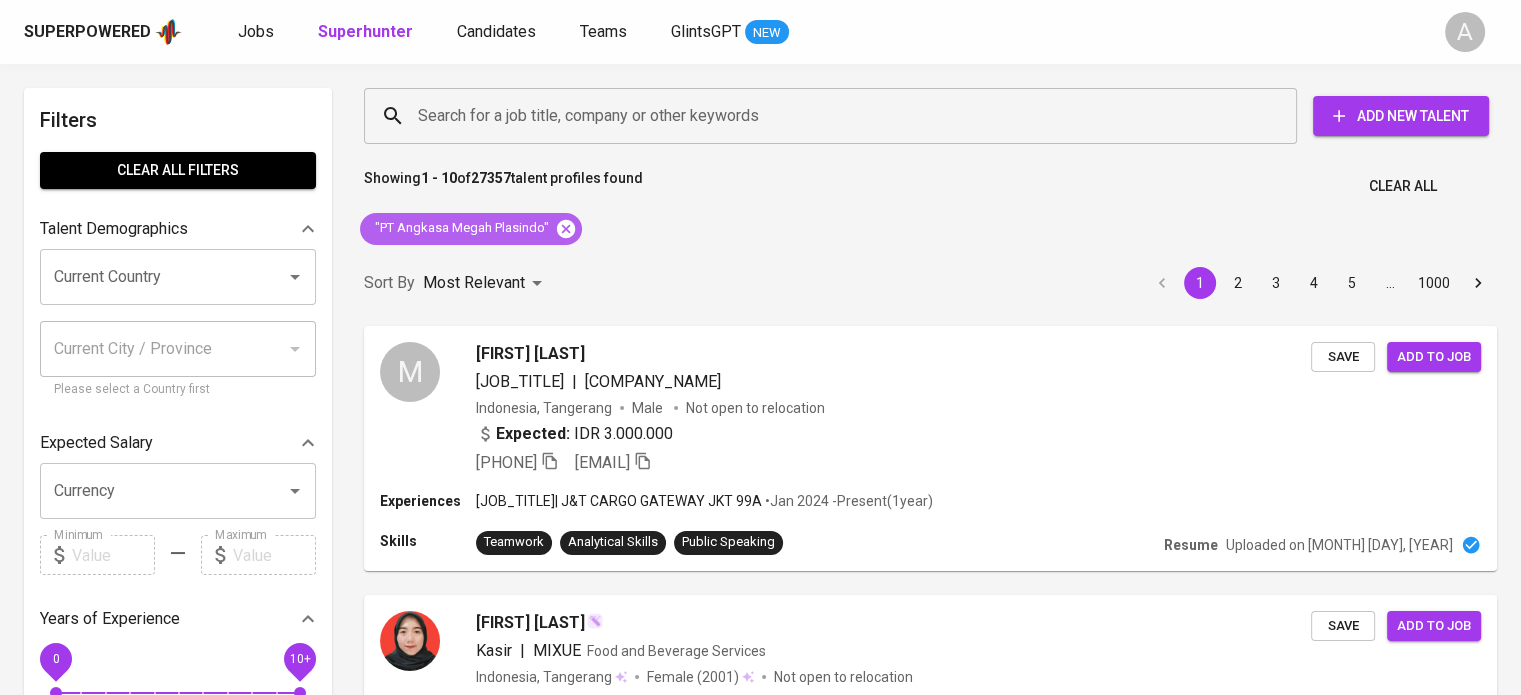 click 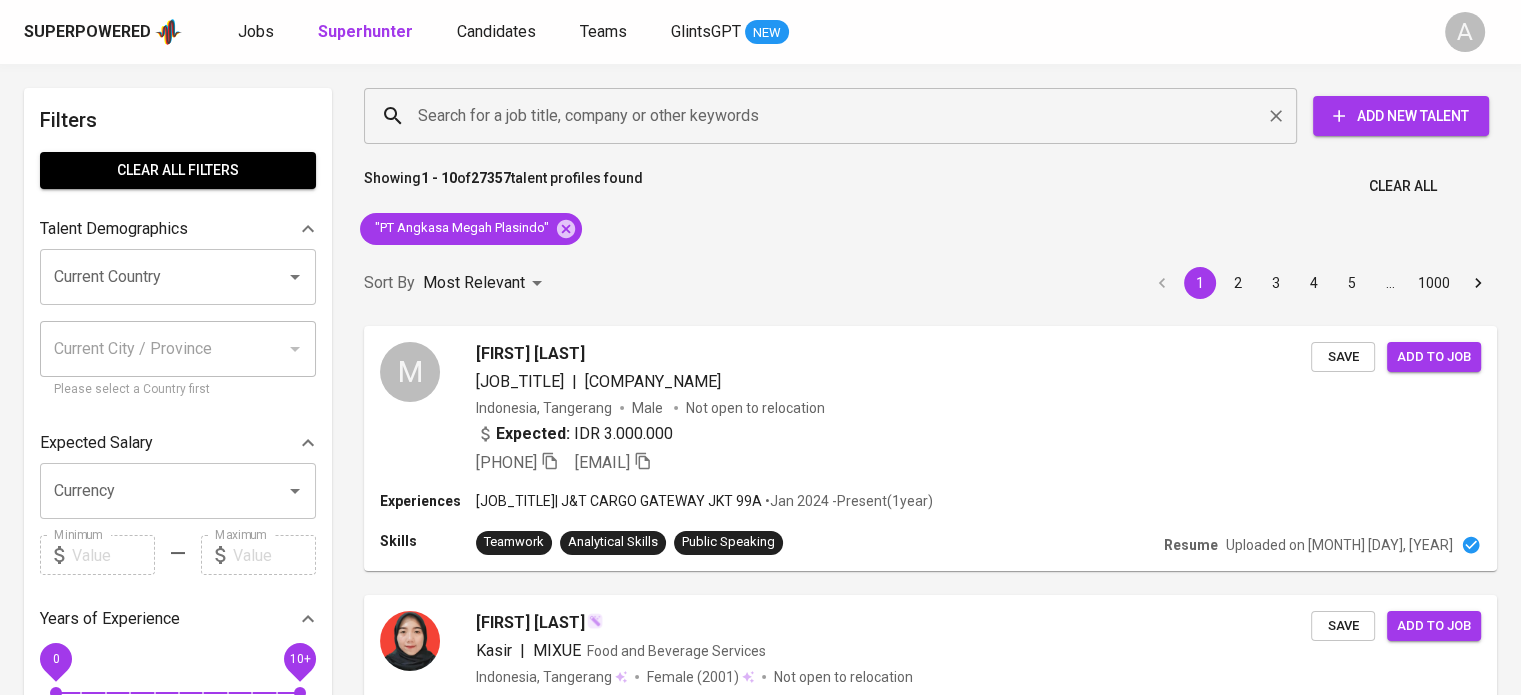 click on "Search for a job title, company or other keywords" at bounding box center (835, 116) 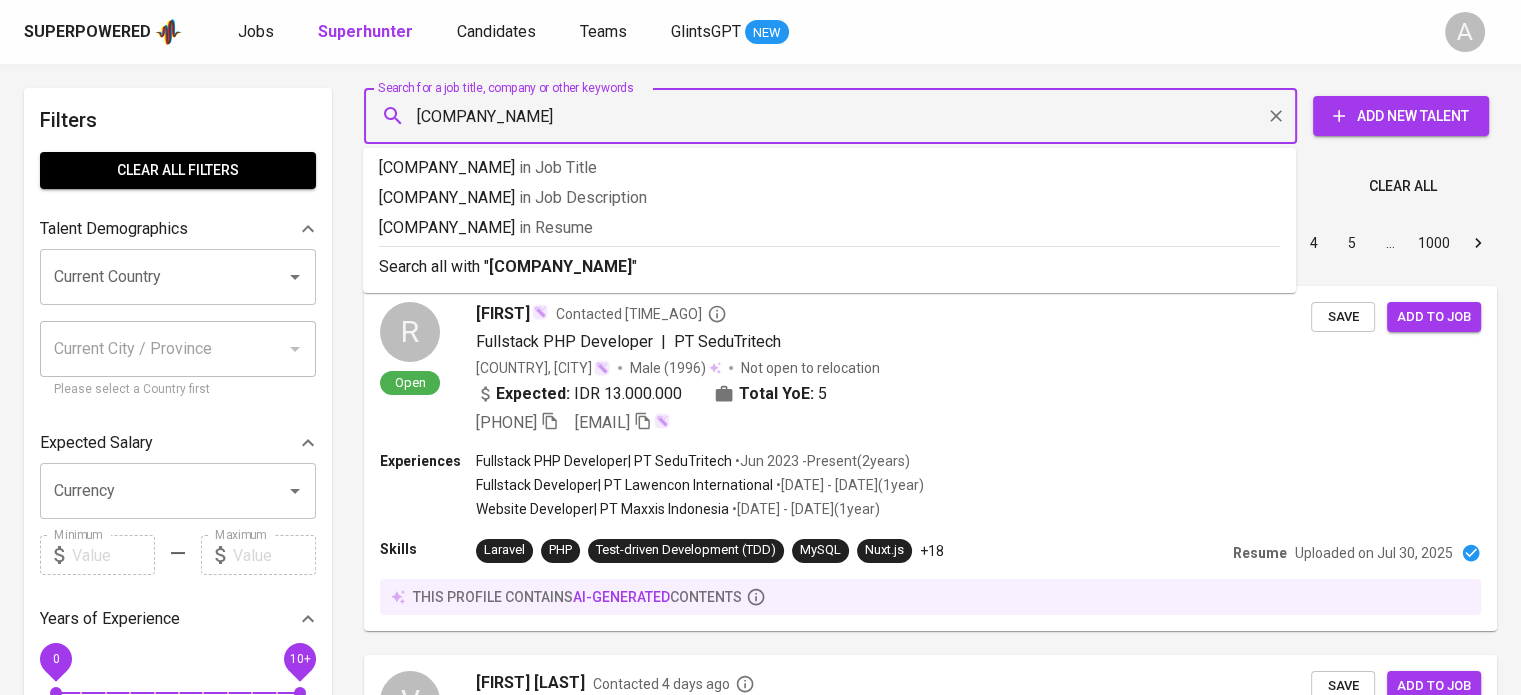 type on "[COMPANY_NAME]" 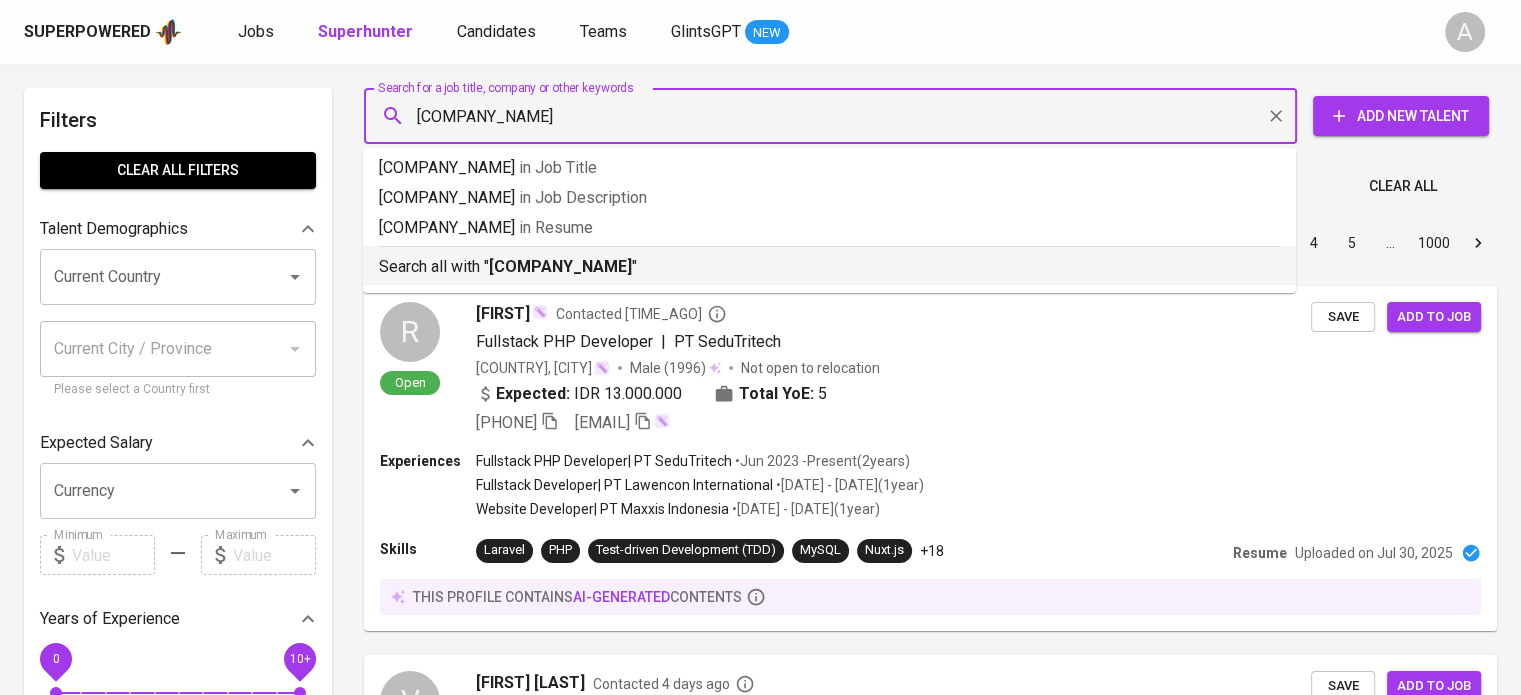 click on "Search all with " [COMPANY_NAME] "" at bounding box center (829, 262) 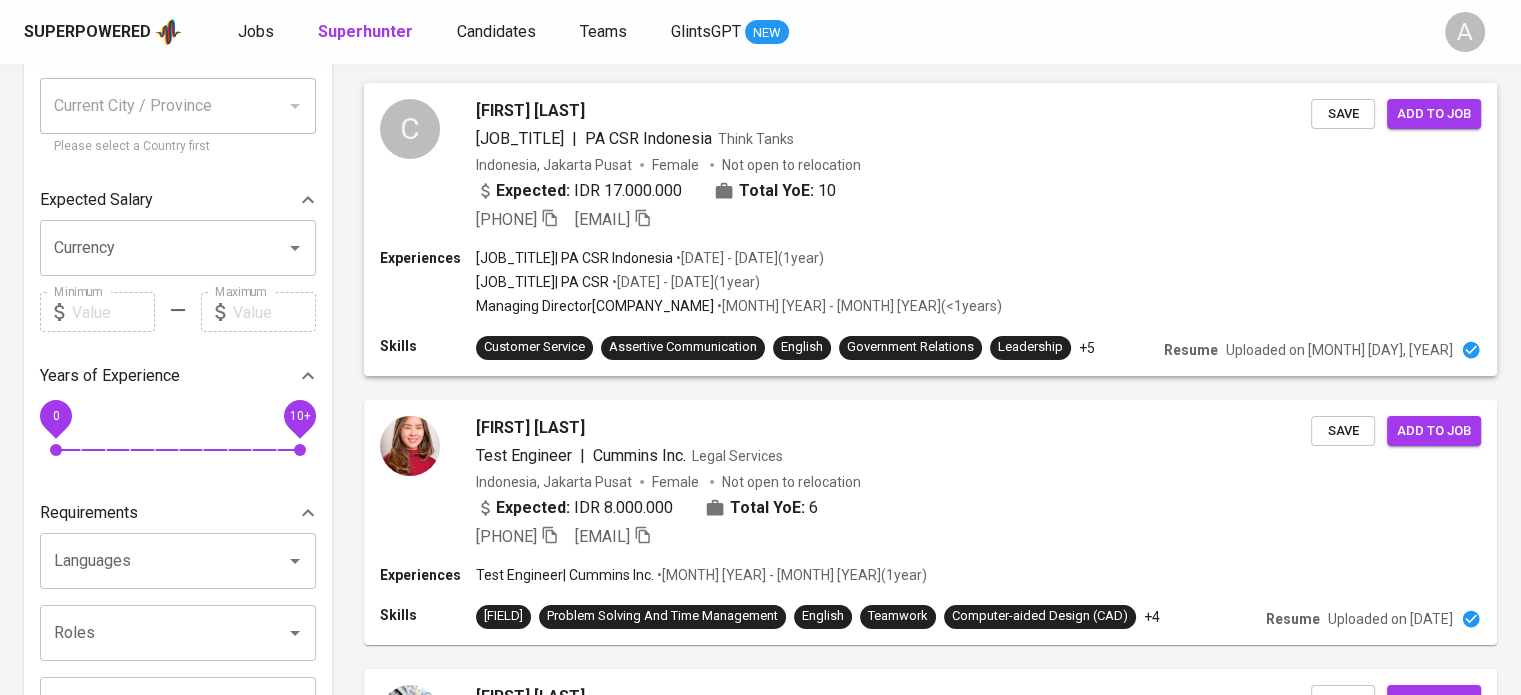 scroll, scrollTop: 0, scrollLeft: 0, axis: both 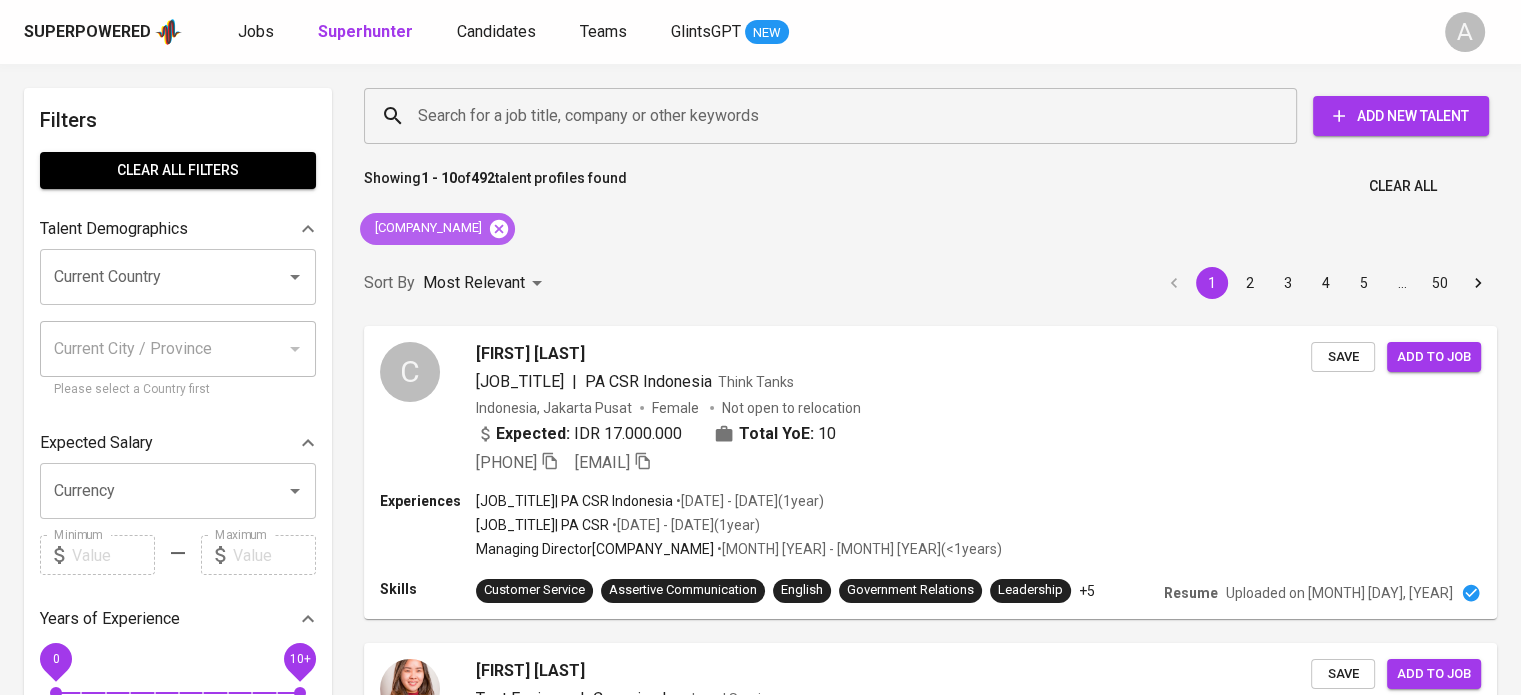 click 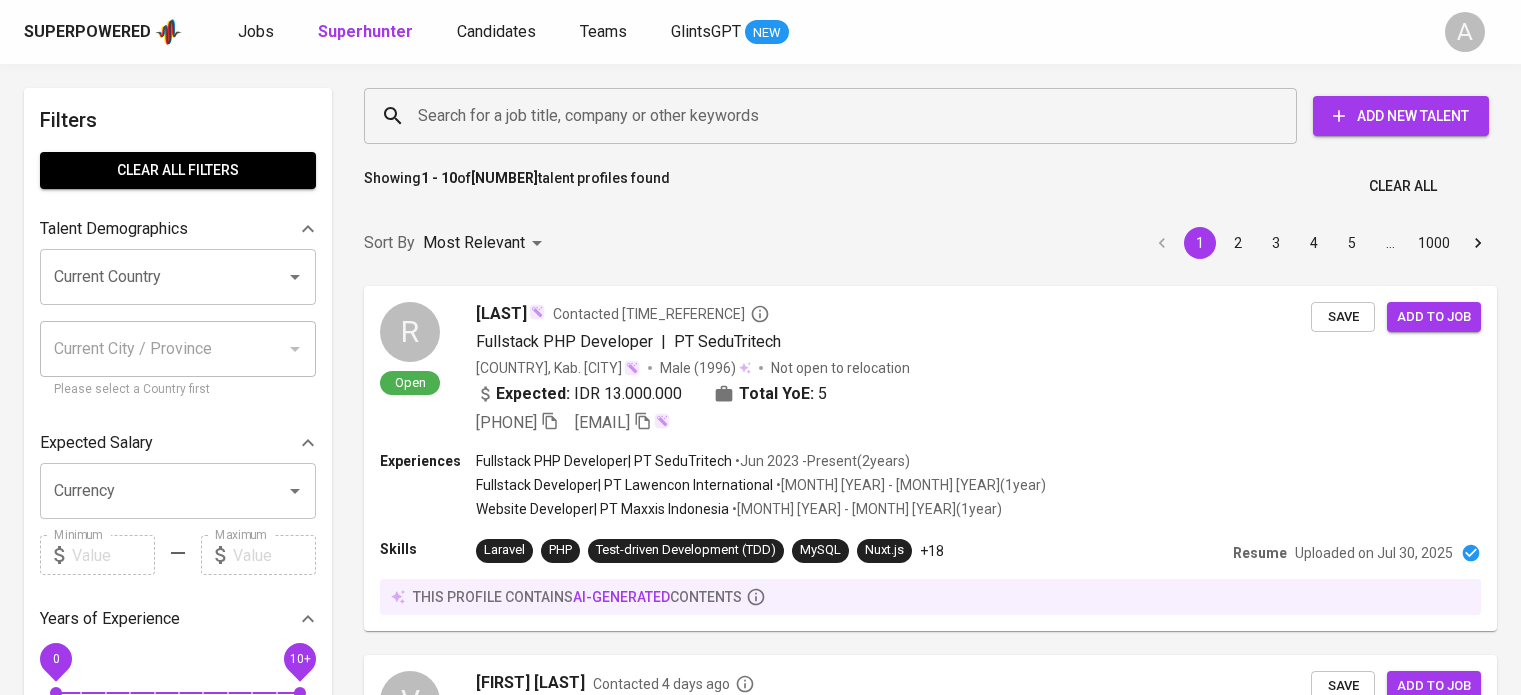 scroll, scrollTop: 0, scrollLeft: 0, axis: both 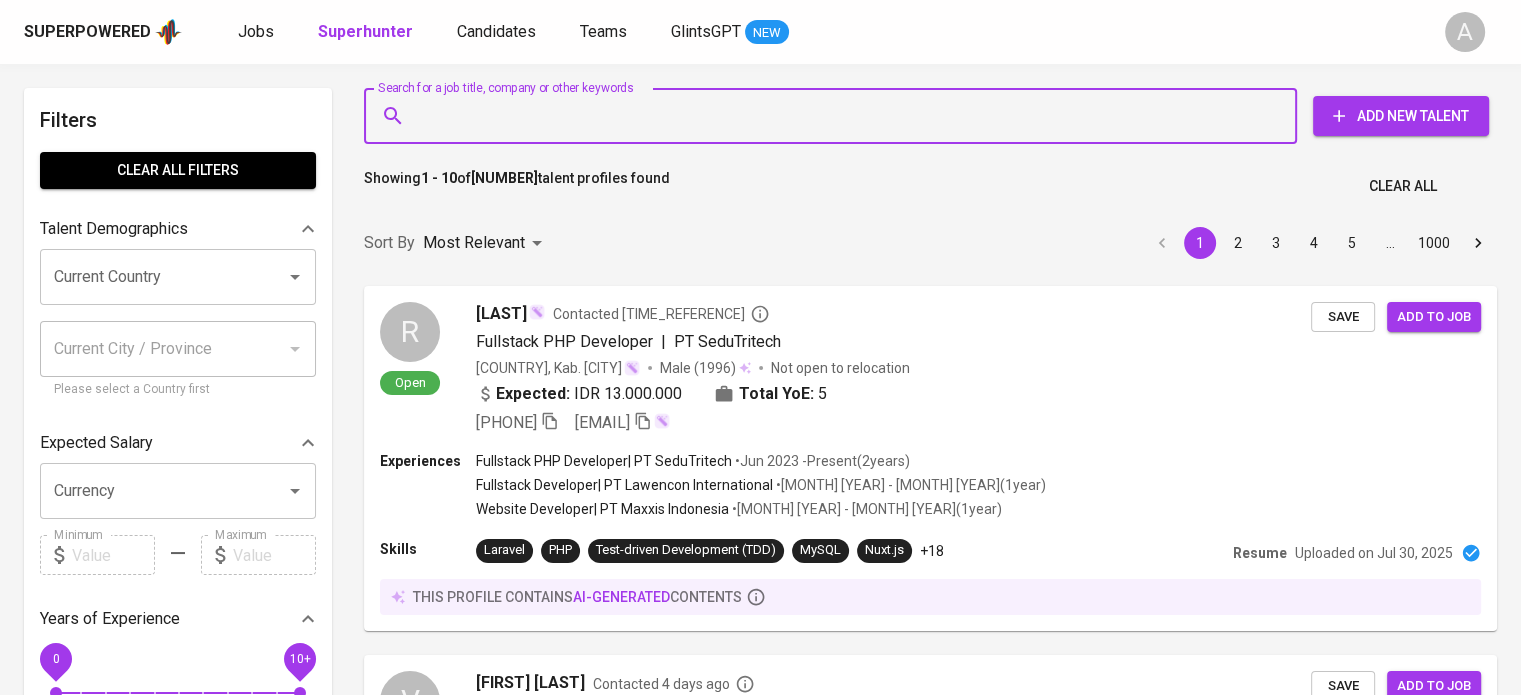 click on "Search for a job title, company or other keywords" at bounding box center (835, 116) 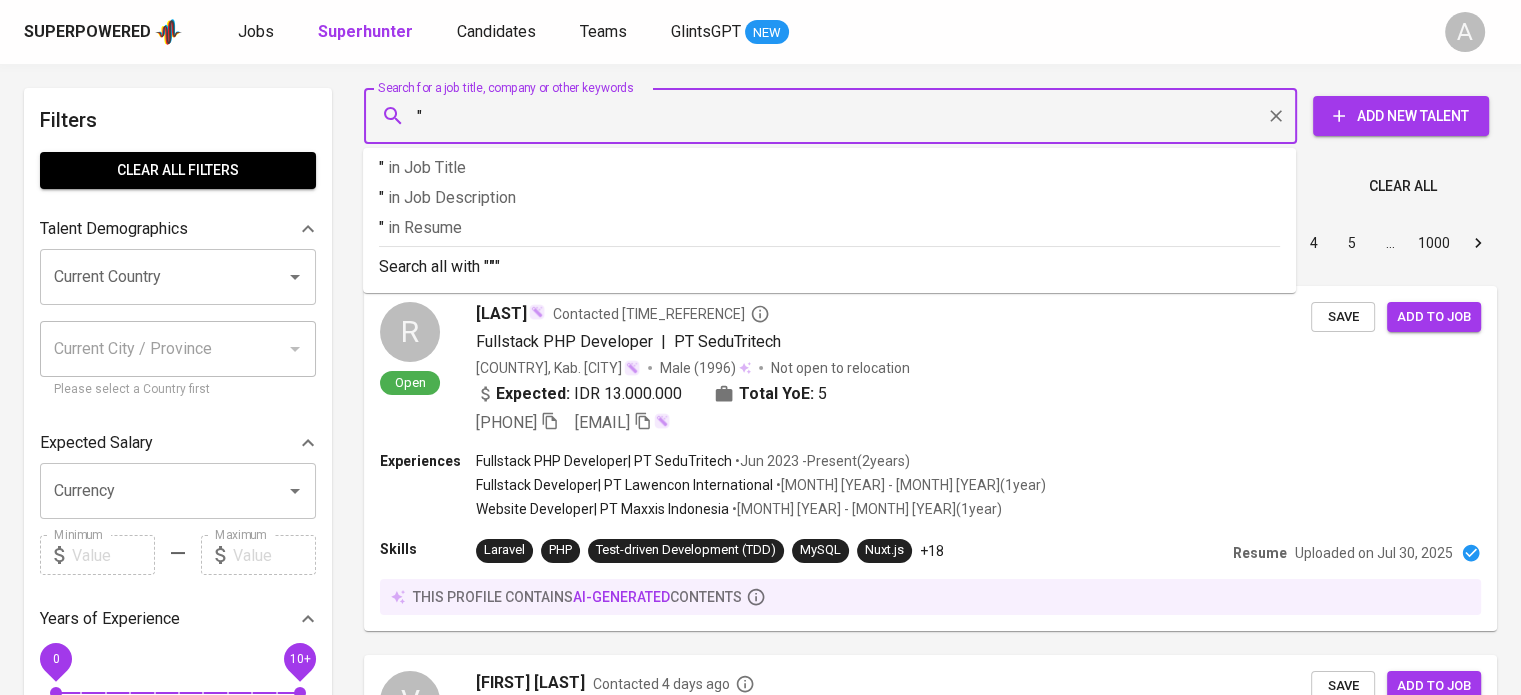 paste on "thidayathsi@gmail.com" 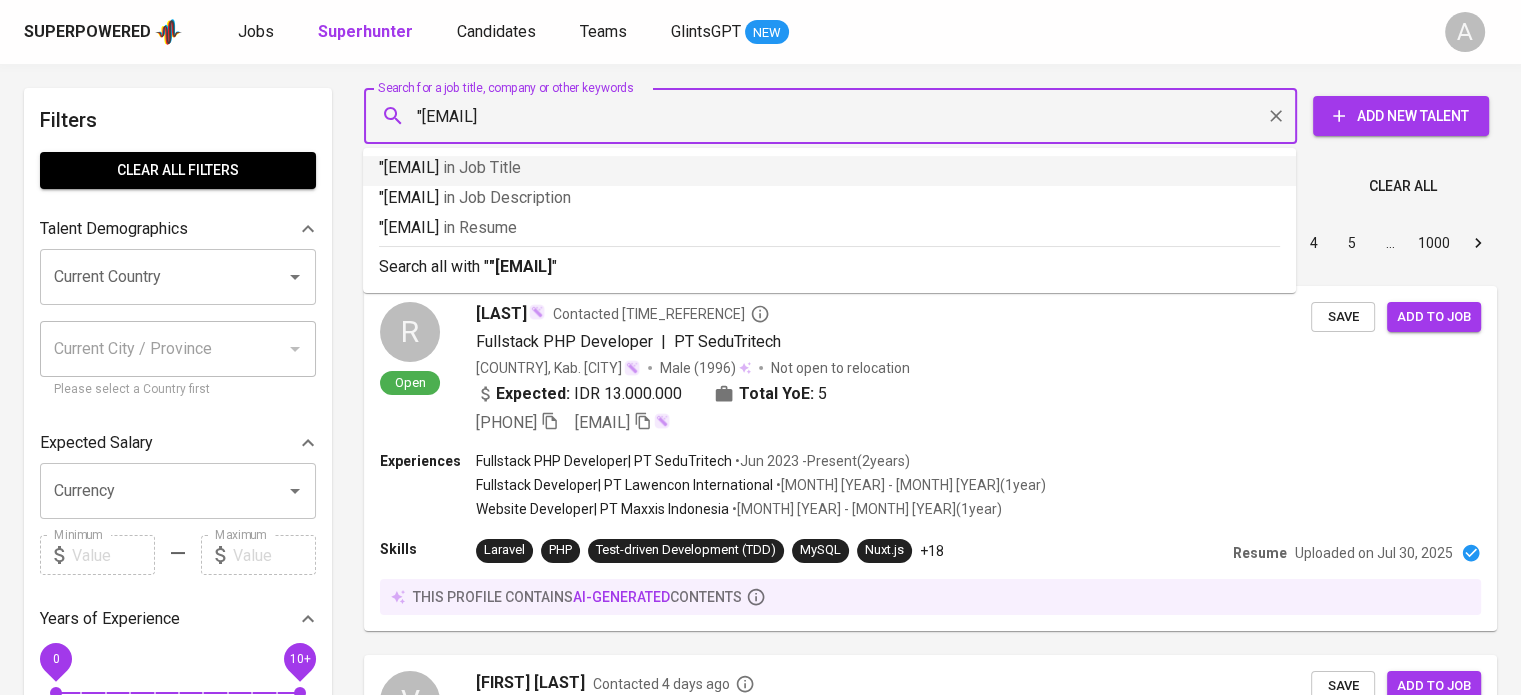 type on ""thidayathsi@gmail.com"" 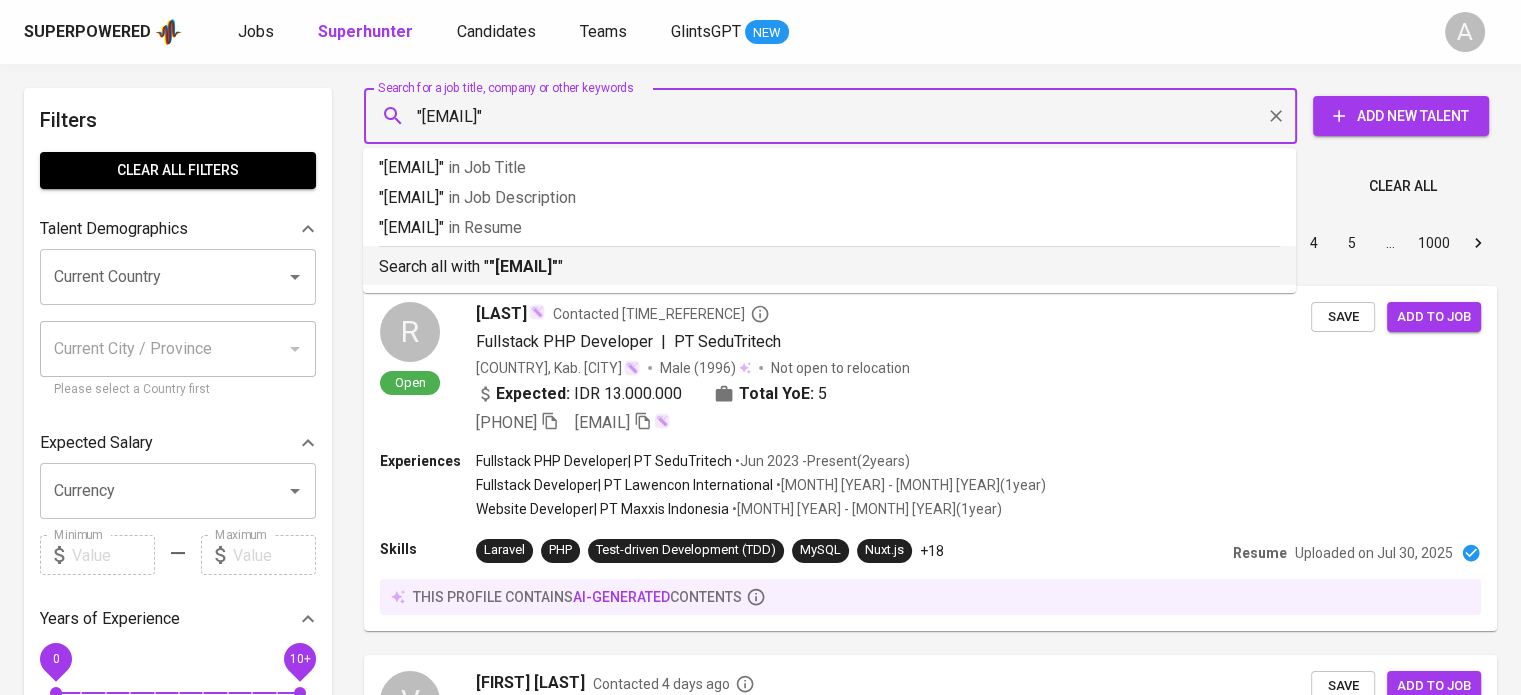 click on "Search all with " "thidayathsi@gmail.com" "" at bounding box center (829, 267) 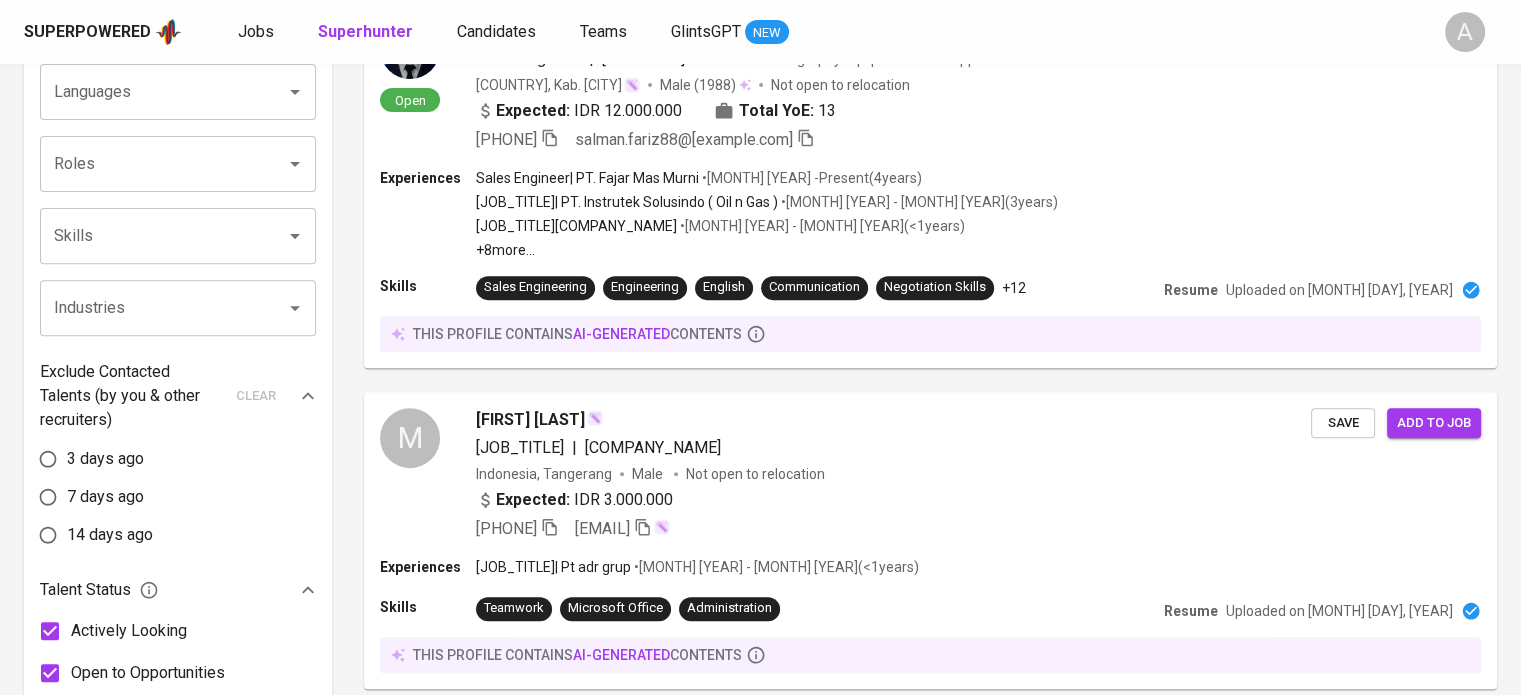 scroll, scrollTop: 0, scrollLeft: 0, axis: both 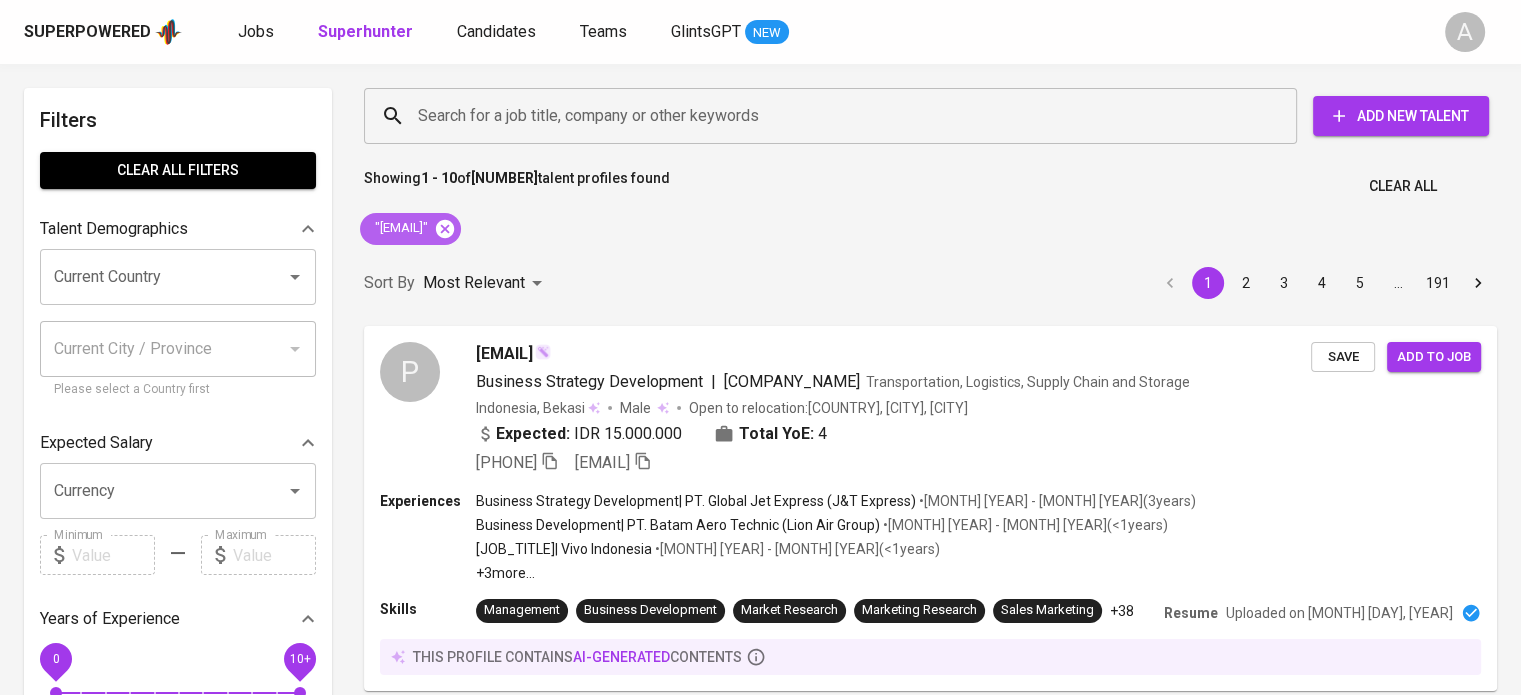 click 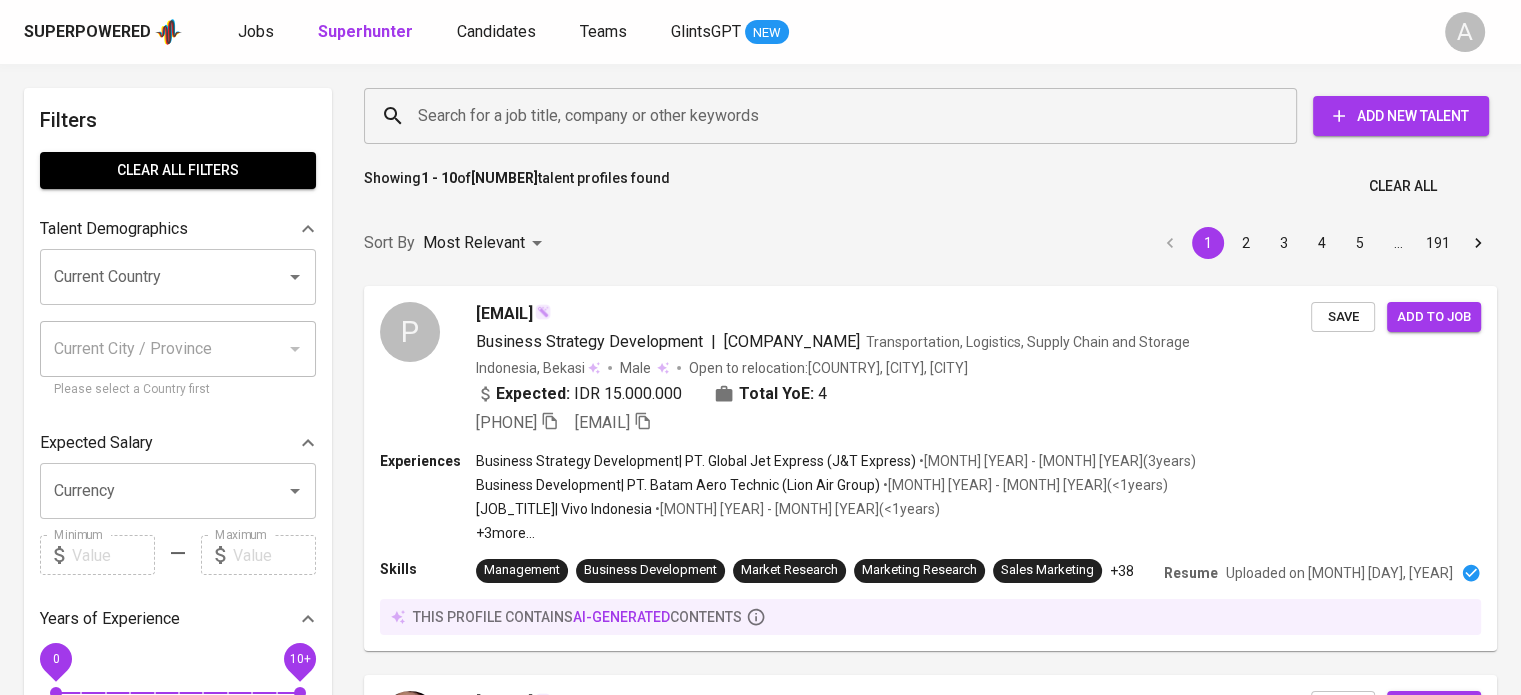 click on "Search for a job title, company or other keywords" at bounding box center (835, 116) 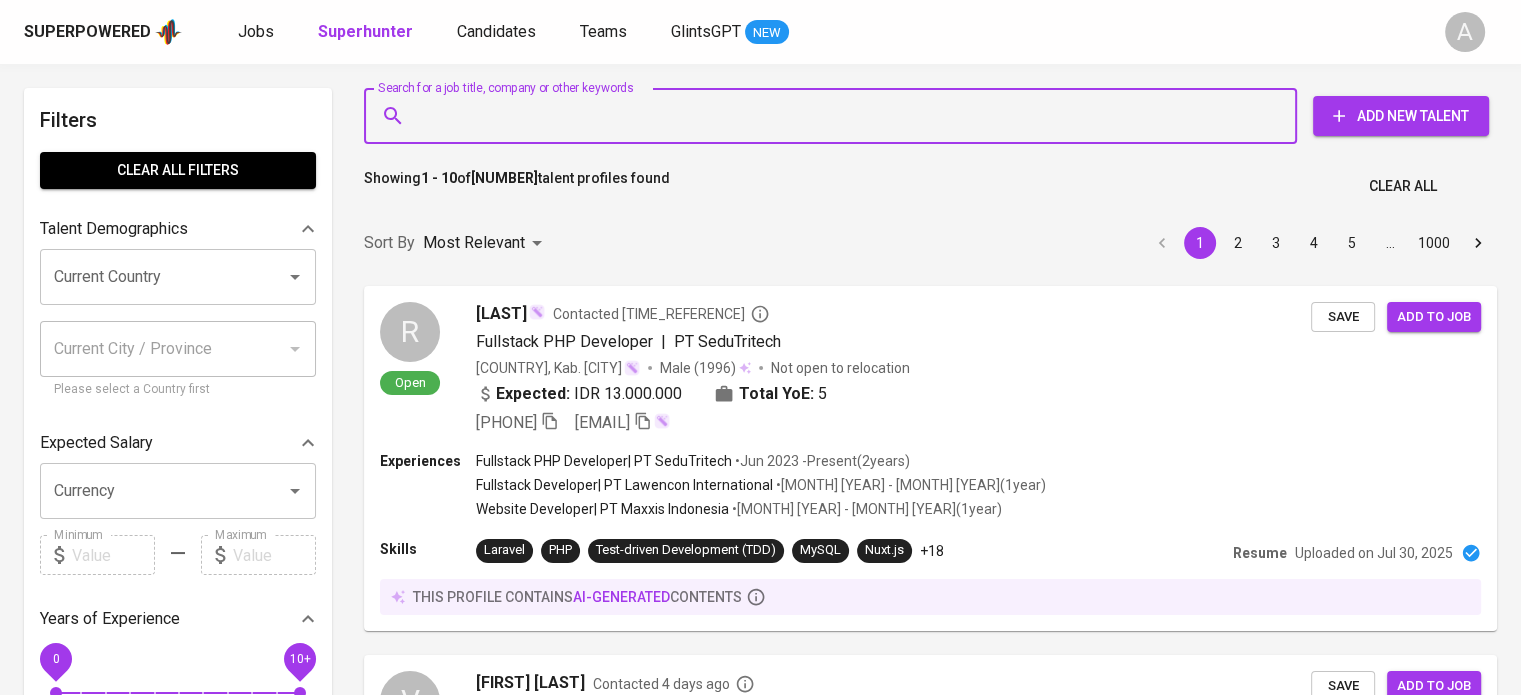 click on "Search for a job title, company or other keywords" at bounding box center [835, 116] 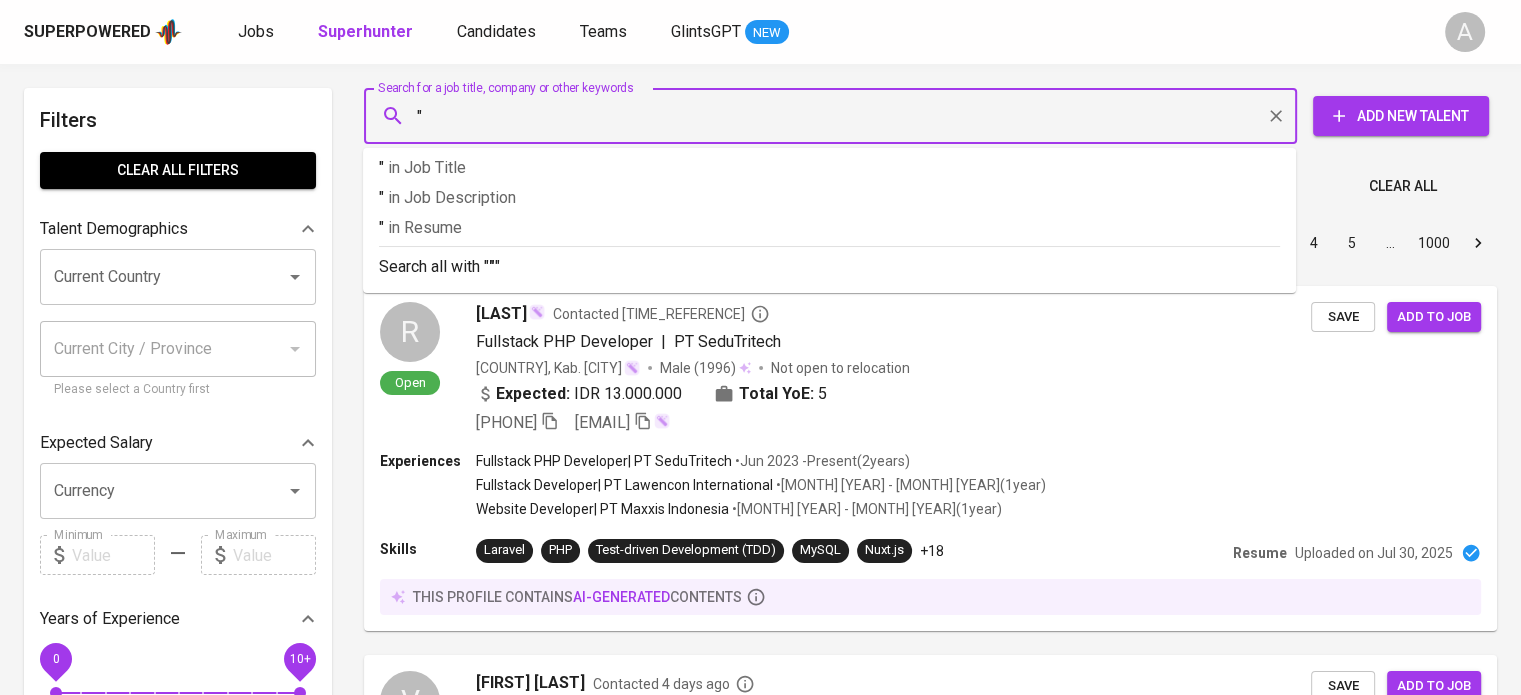 paste on "thidayathsi@gmail.com" 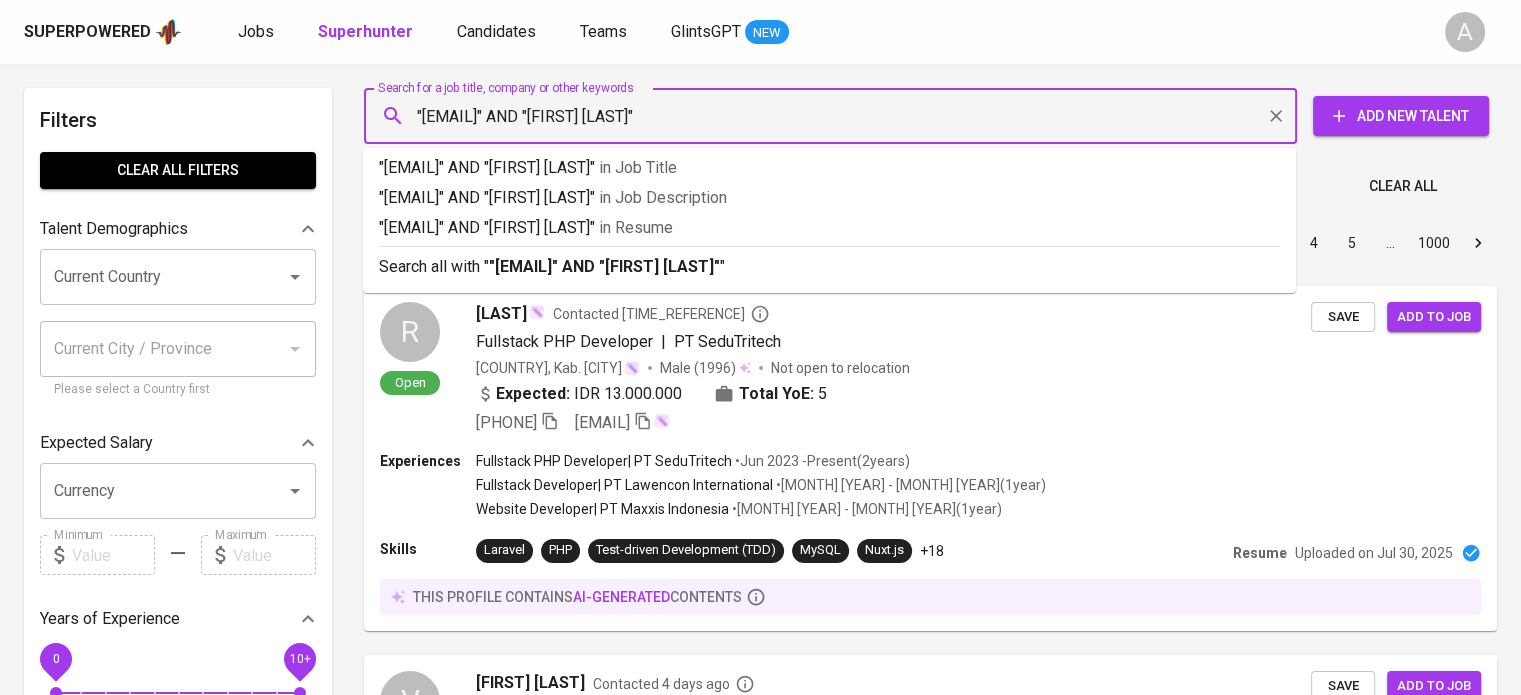 type on ""thidayathsi@gmail.com" AND "Taufik Hidayat"" 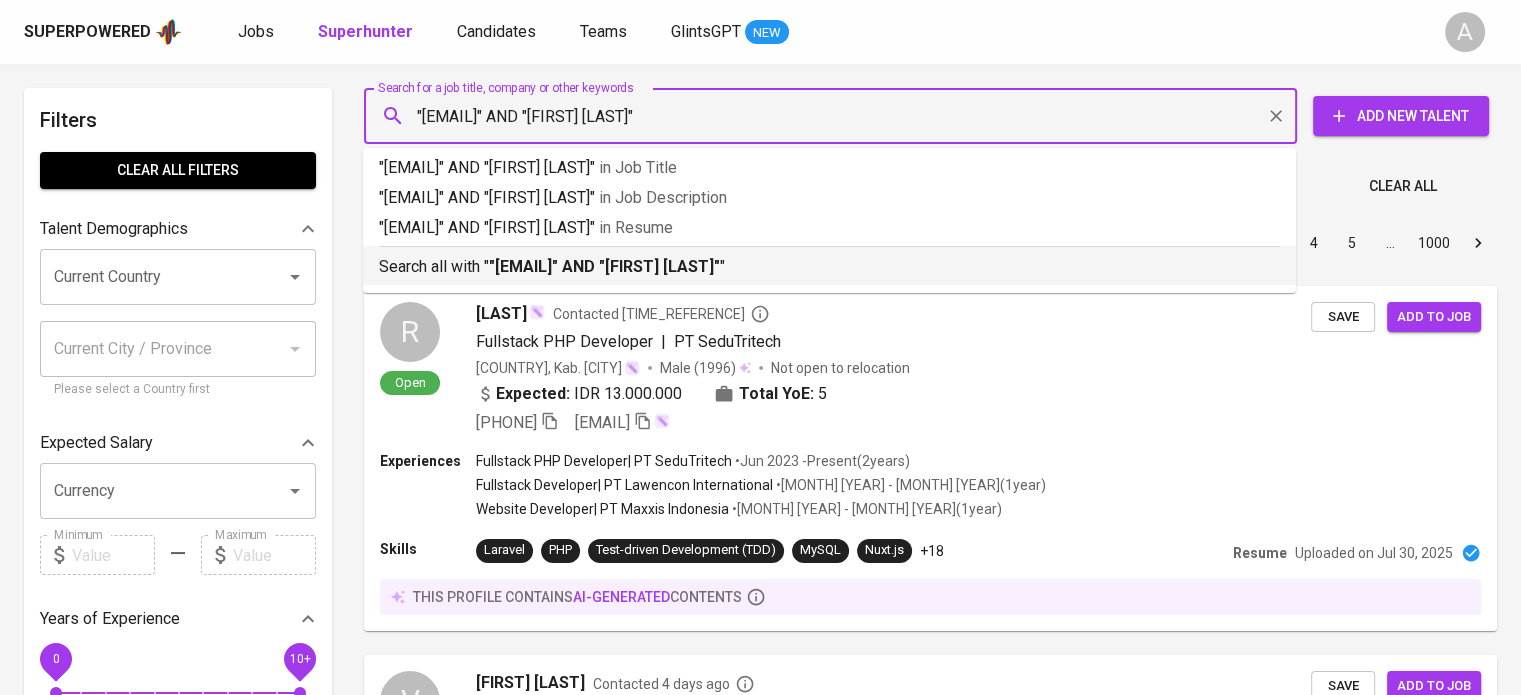 click on ""thidayathsi@gmail.com" AND "Taufik Hidayat"" at bounding box center [604, 266] 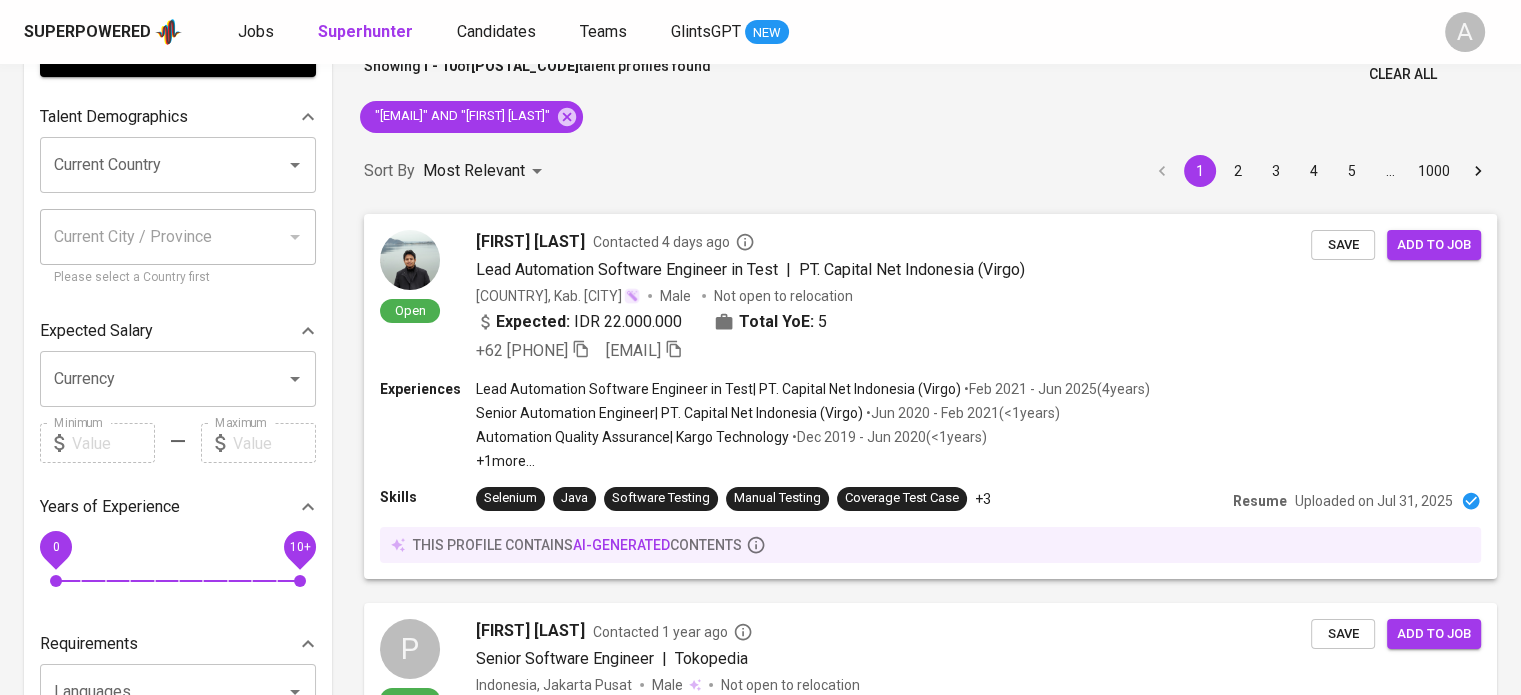 scroll, scrollTop: 0, scrollLeft: 0, axis: both 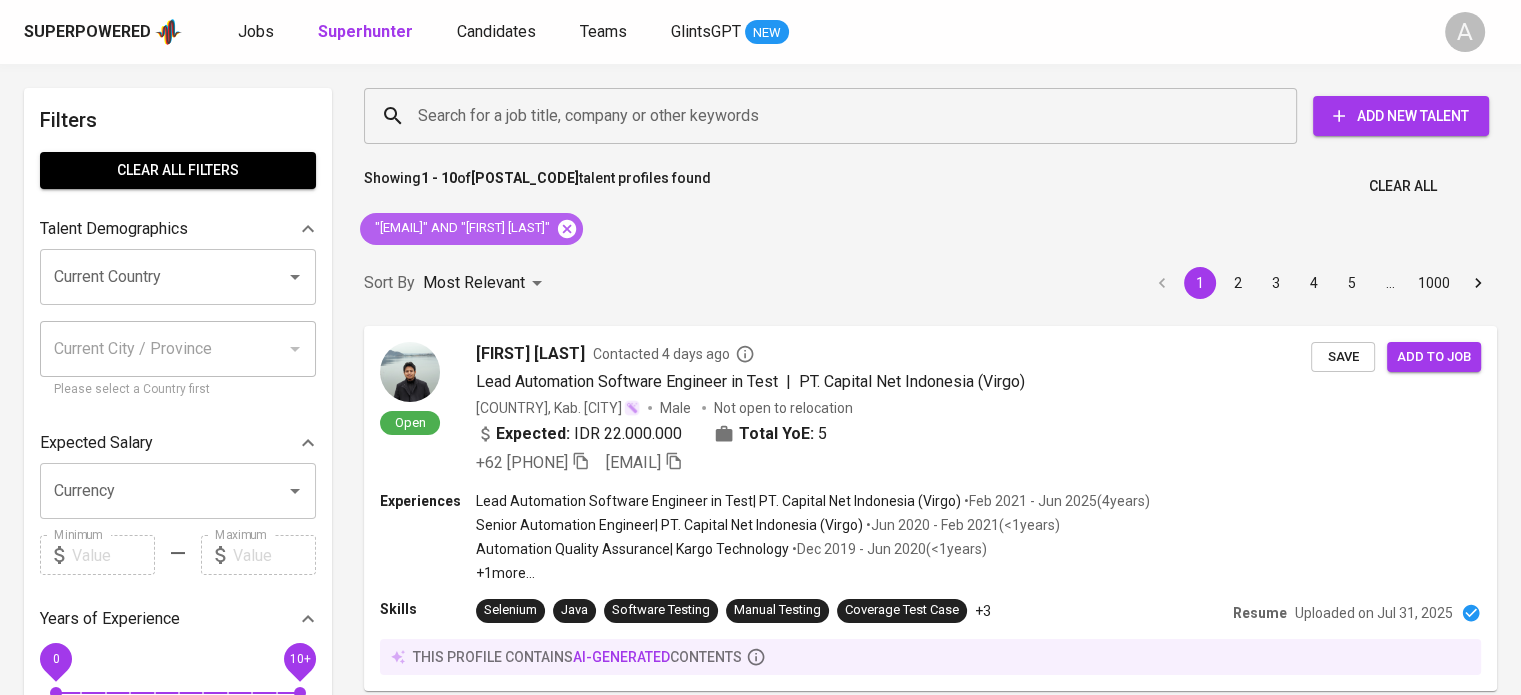 click 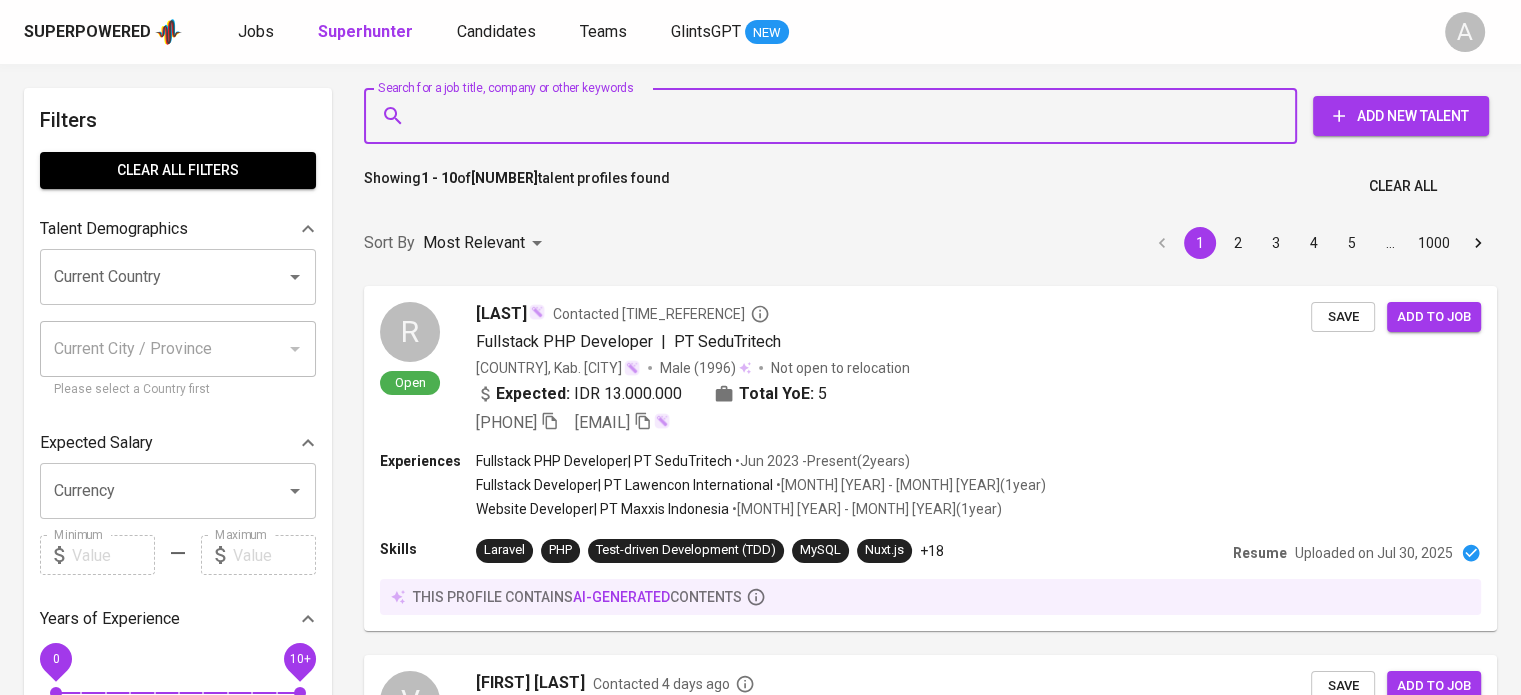 click on "Search for a job title, company or other keywords" at bounding box center [835, 116] 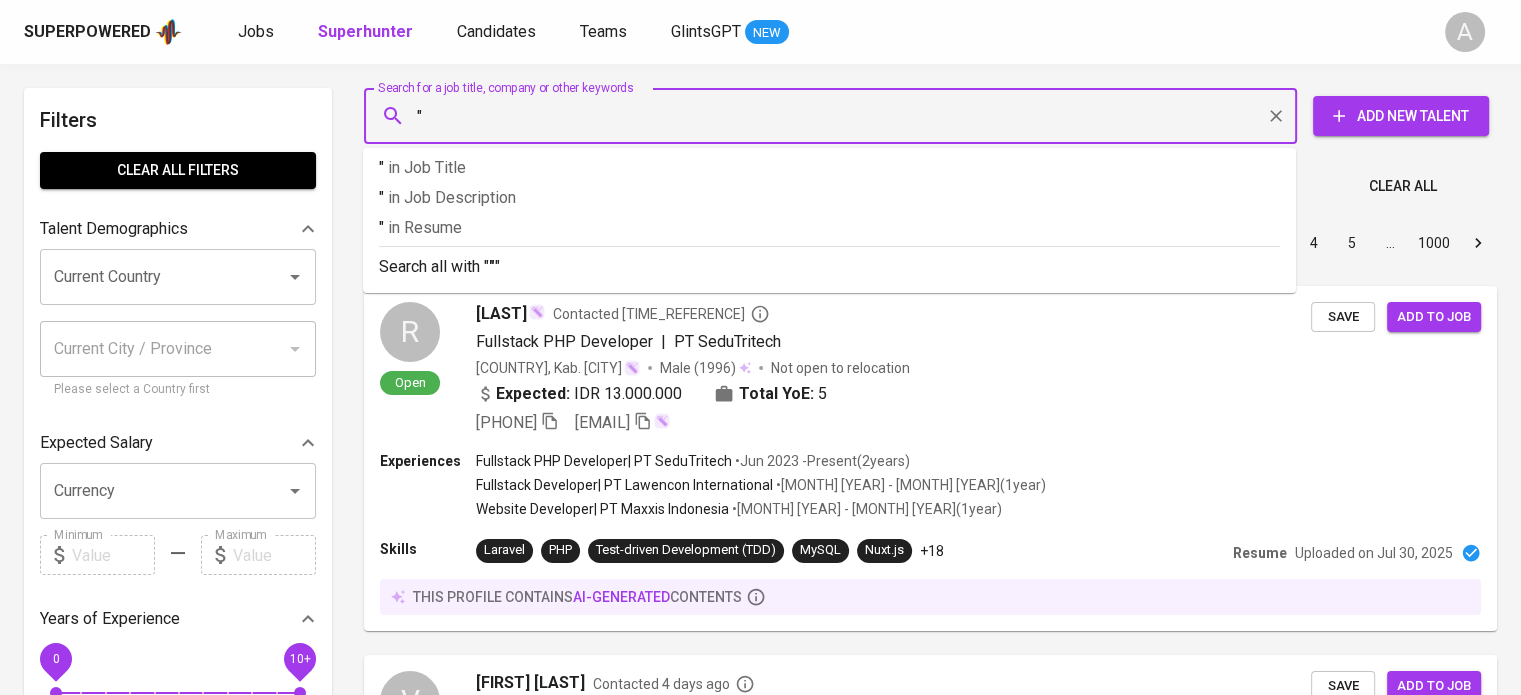paste on "Hadisaputra Lunardi" 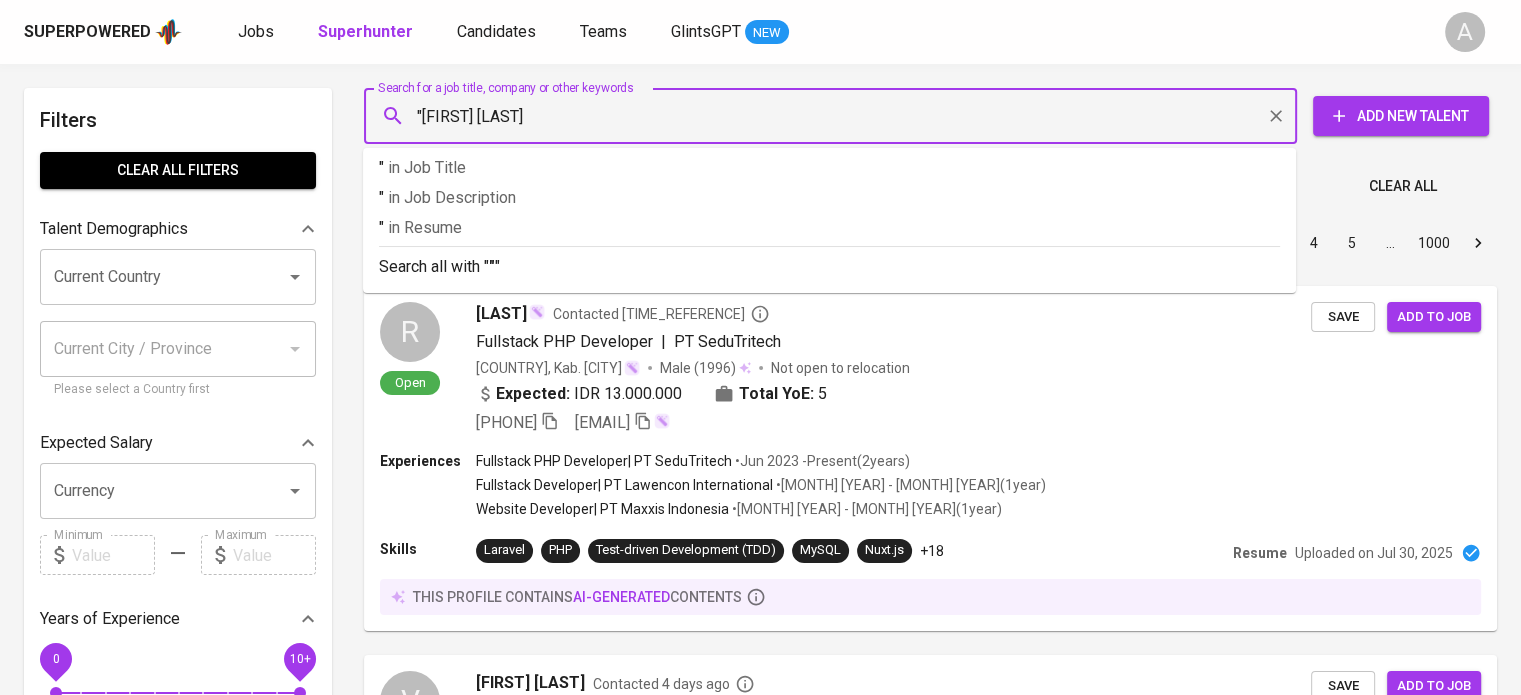 type on ""Hadisaputra Lunardi"" 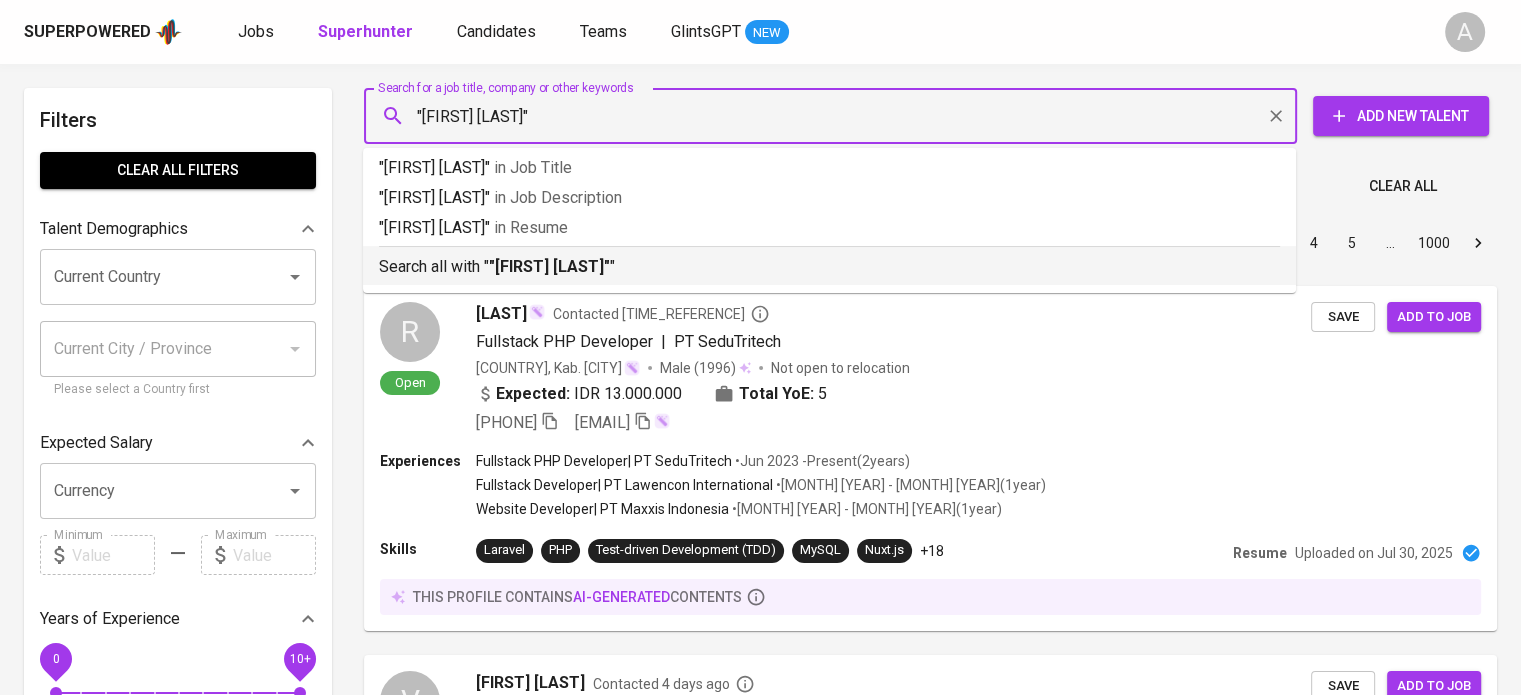 click on "Search all with " "Hadisaputra Lunardi" "" at bounding box center (829, 267) 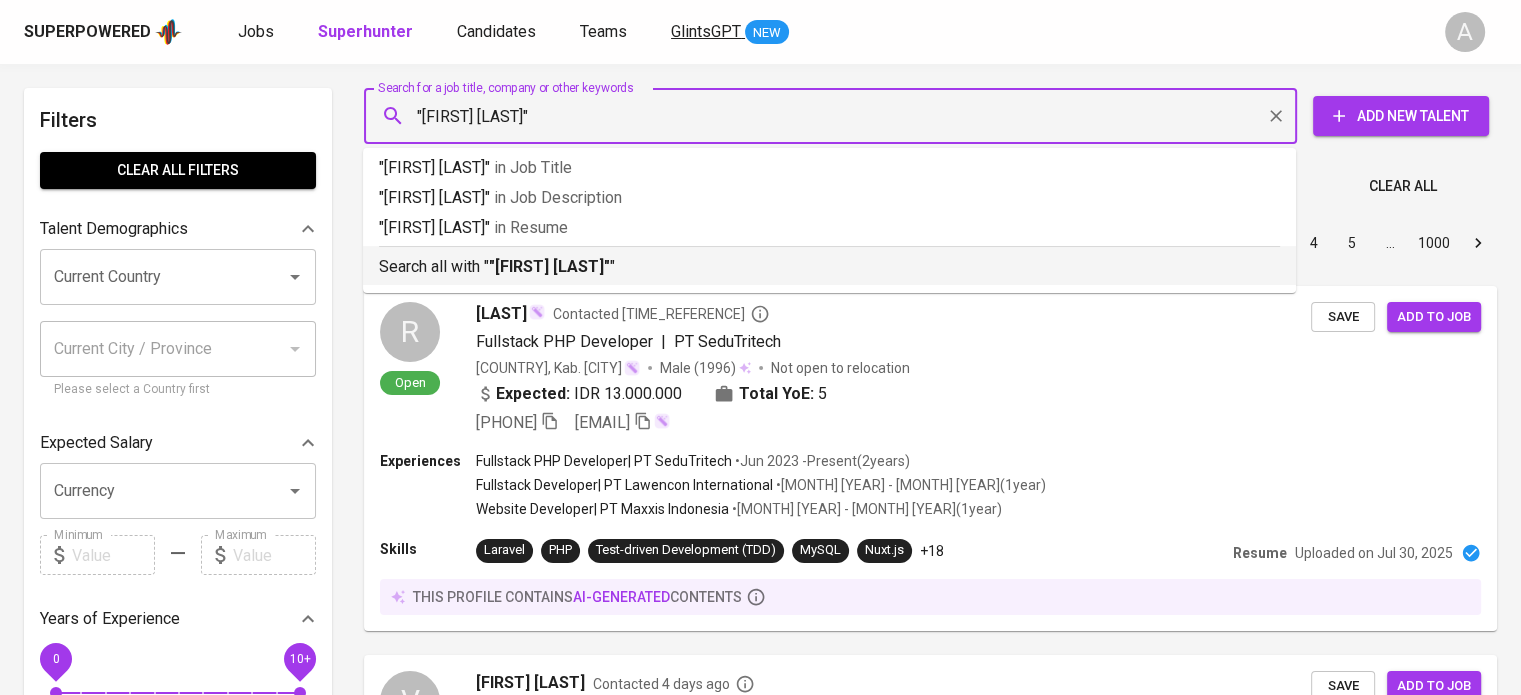 type 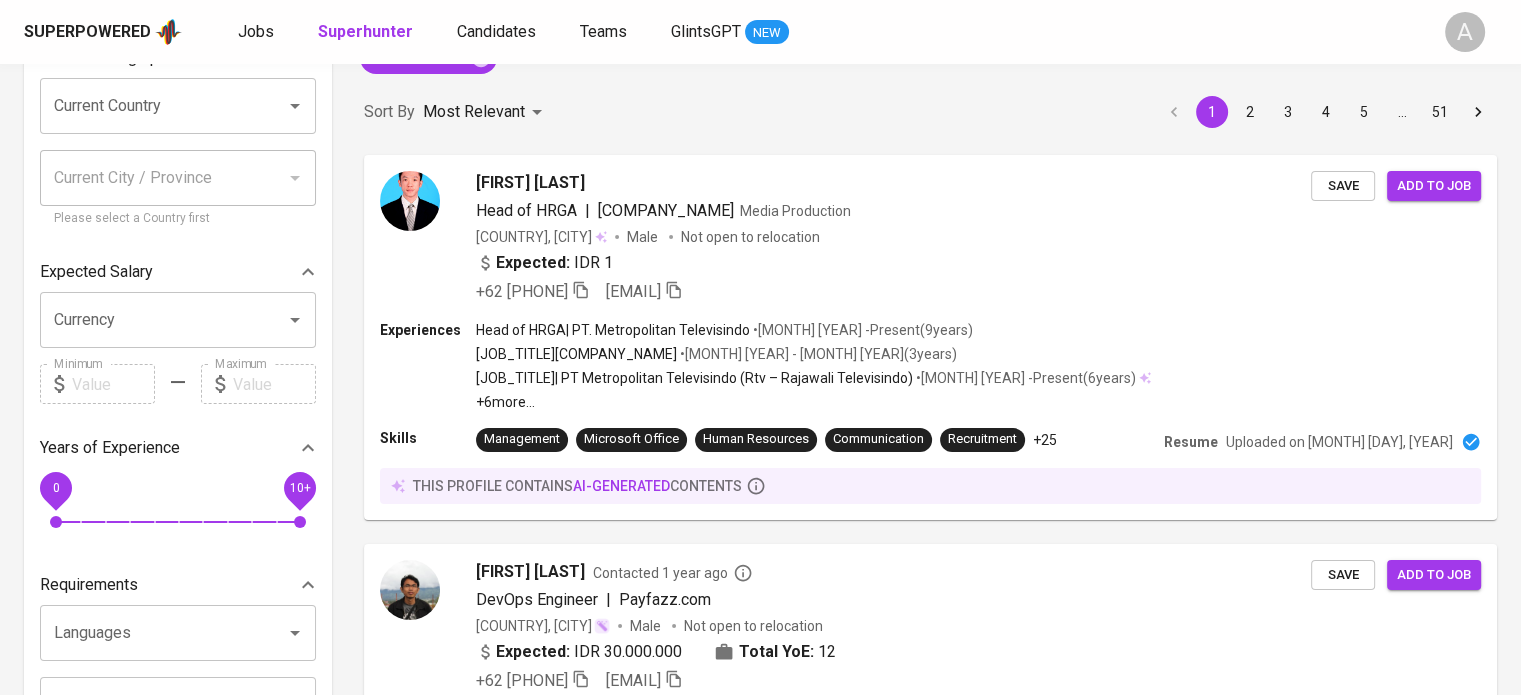 scroll, scrollTop: 0, scrollLeft: 0, axis: both 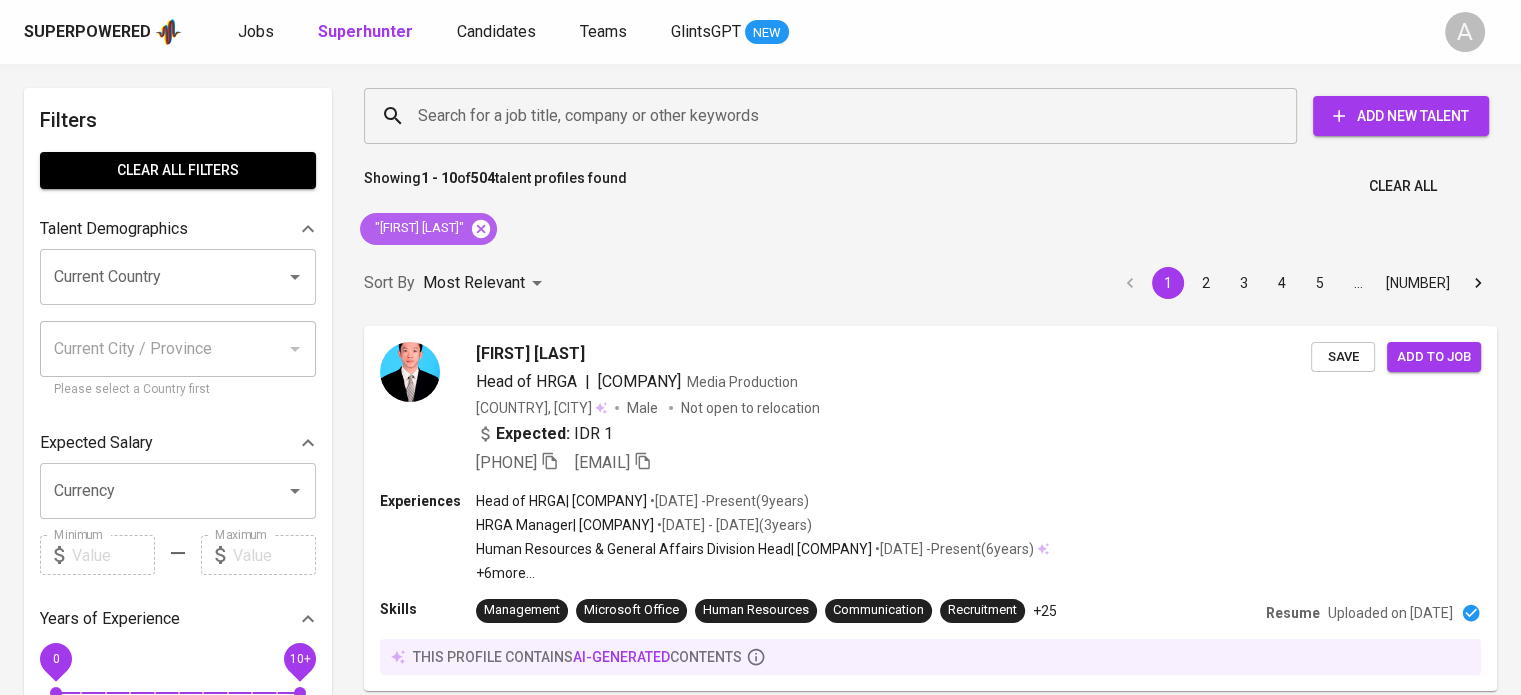 click 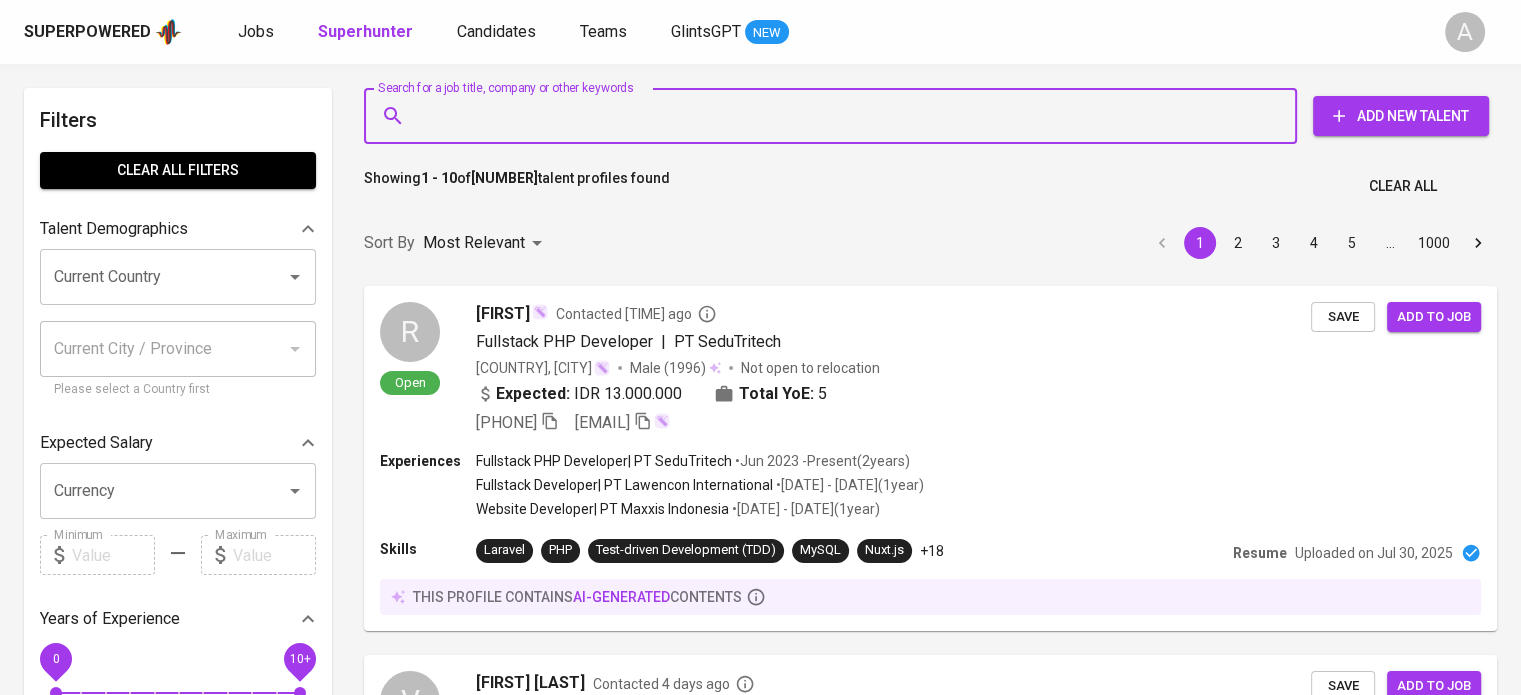 click on "Search for a job title, company or other keywords" at bounding box center [835, 116] 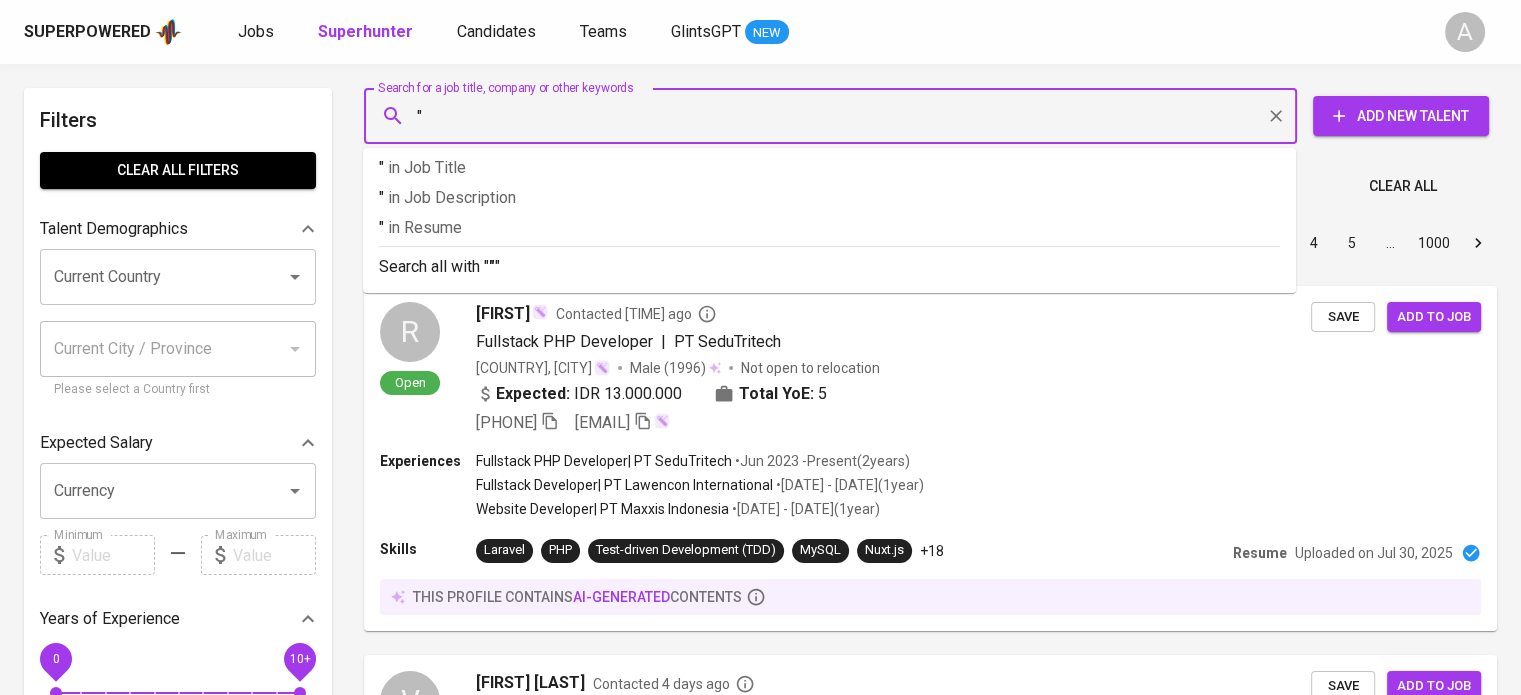 paste on "Yasni Lavinia" 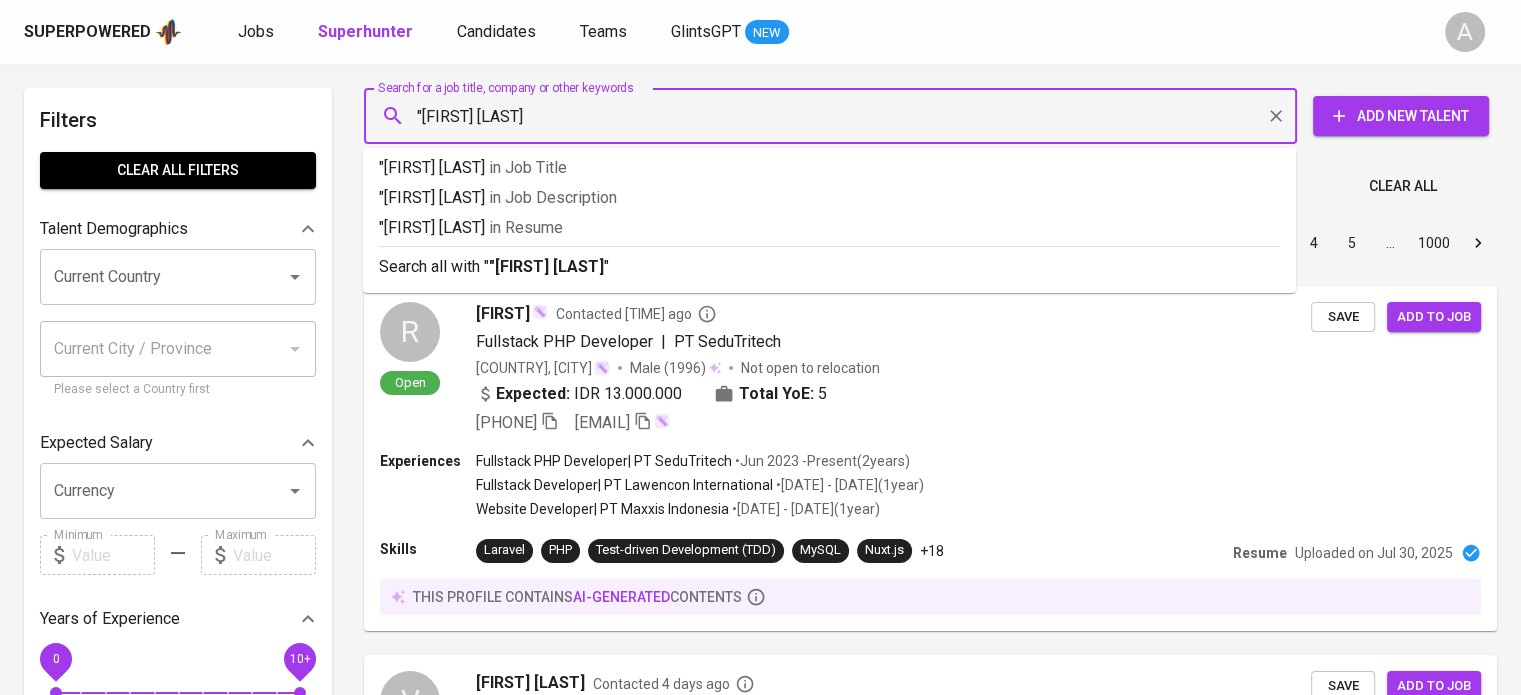 type on ""Yasni Lavinia"" 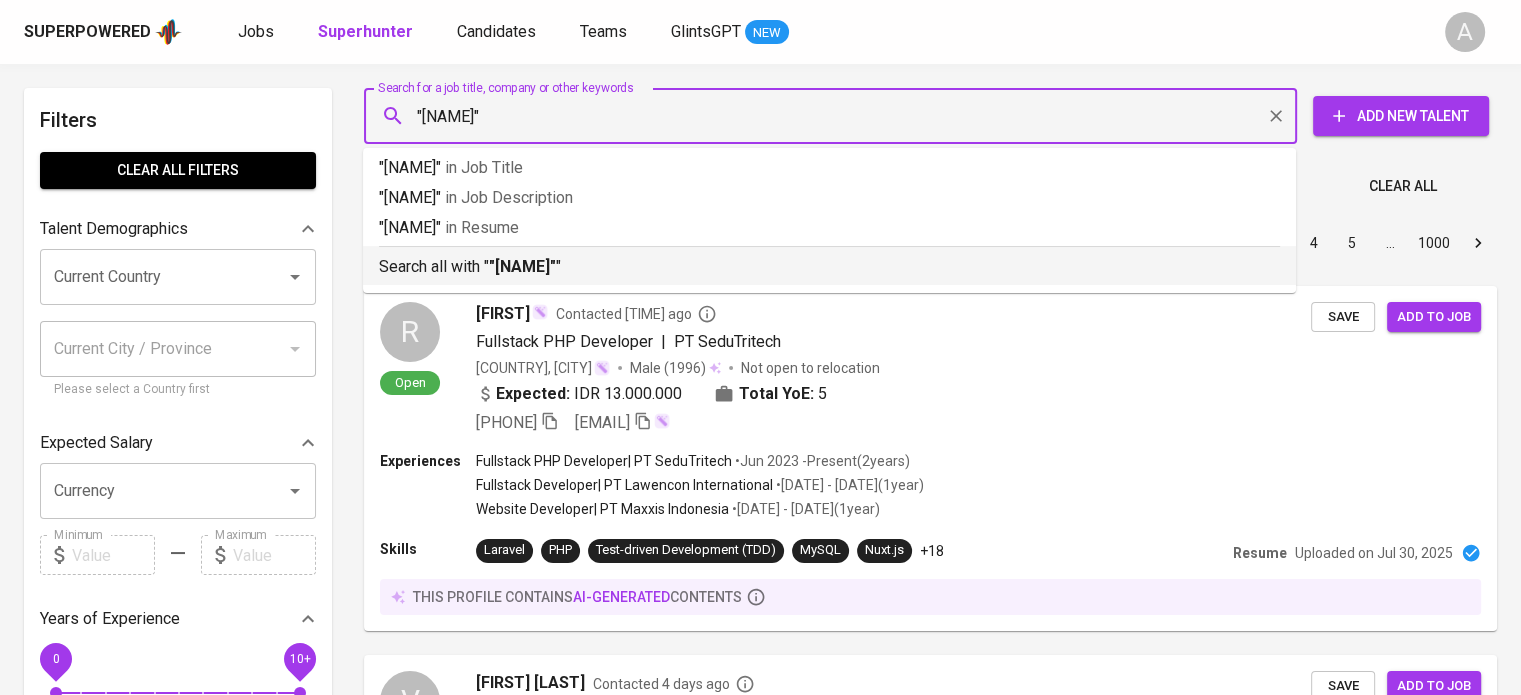 click on ""Yasni Lavinia"" at bounding box center [522, 266] 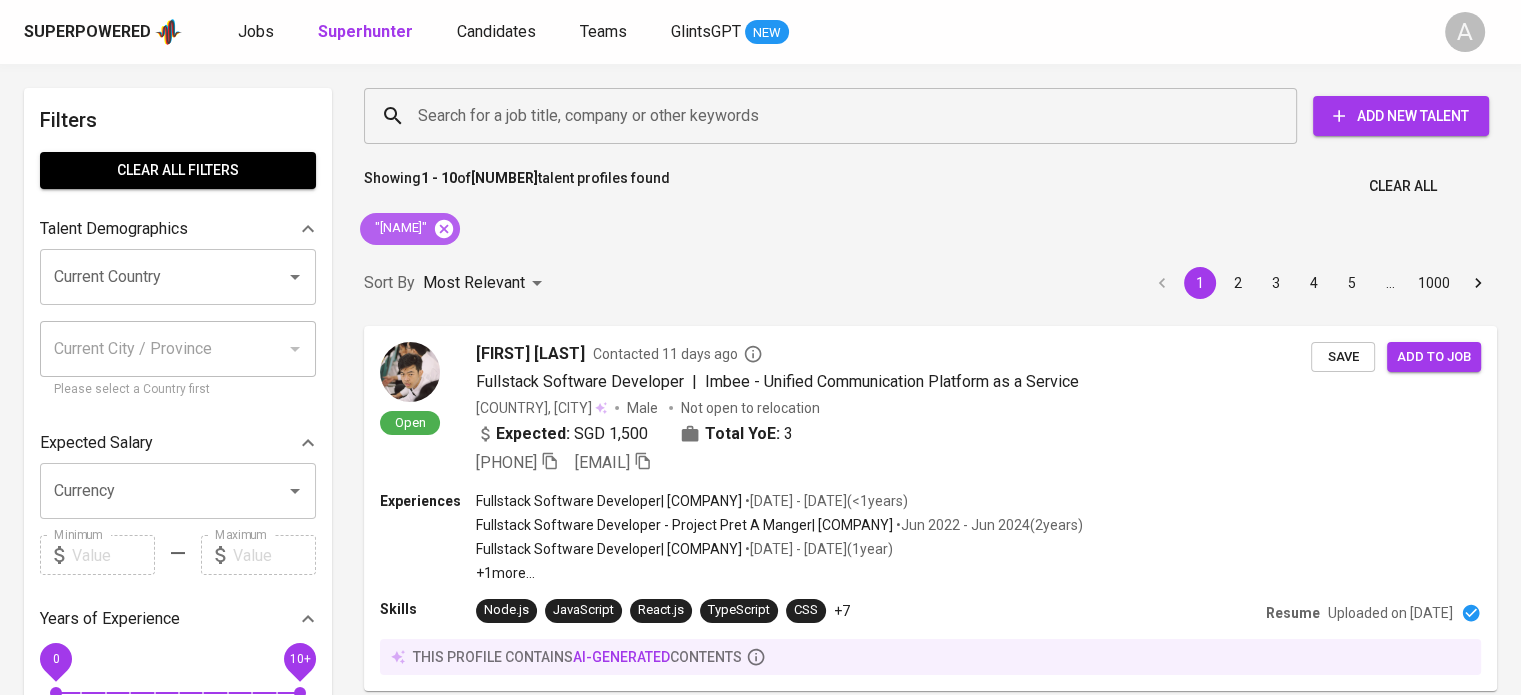 click 